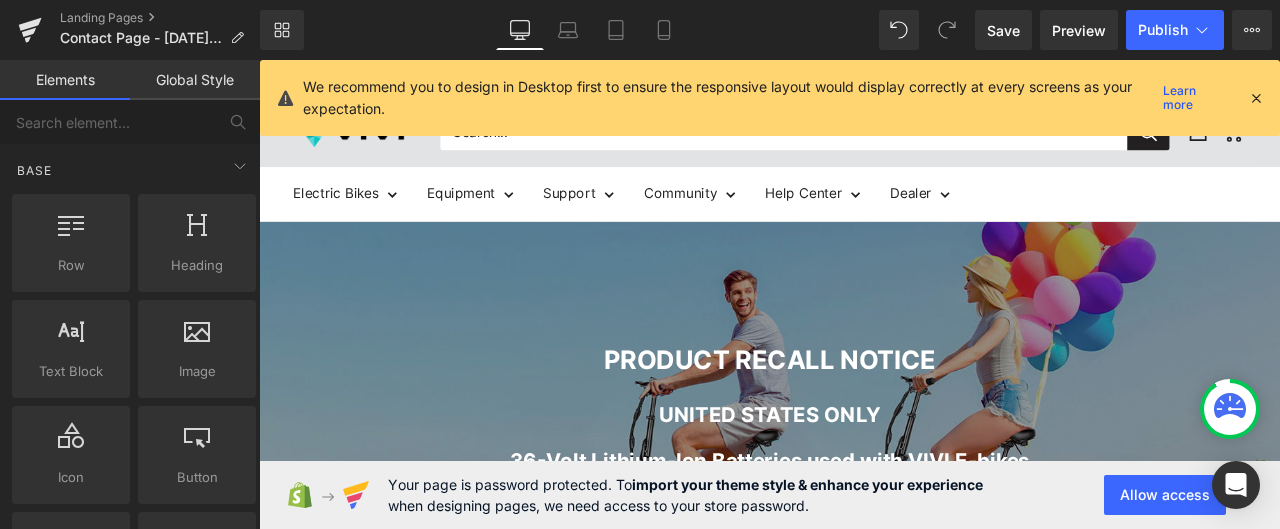 scroll, scrollTop: 438, scrollLeft: 0, axis: vertical 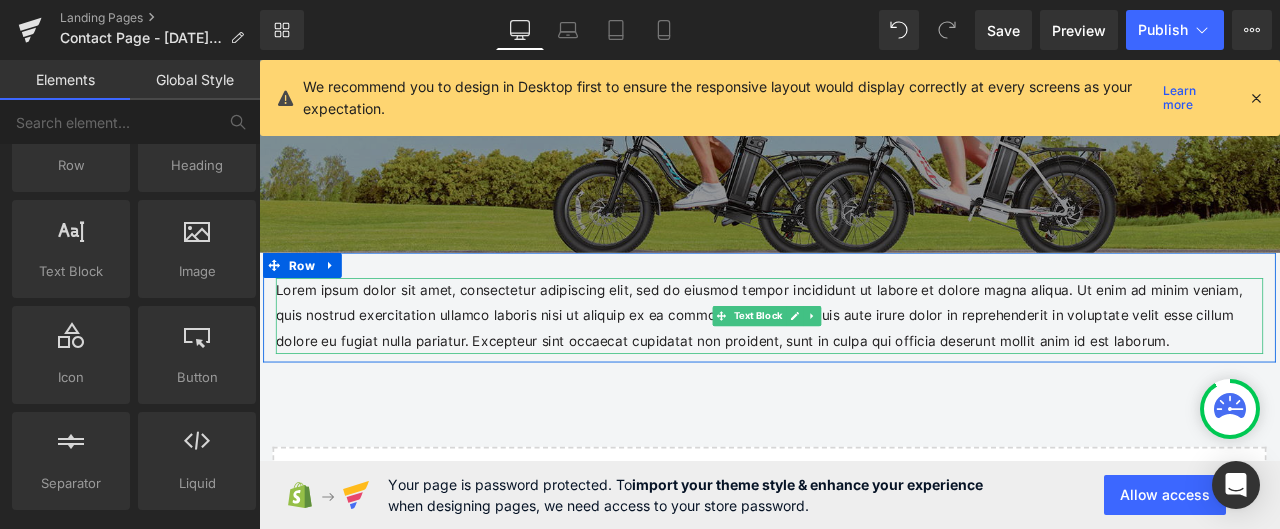 click on "Lorem ipsum dolor sit amet, consectetur adipiscing elit, sed do eiusmod tempor incididunt ut labore et dolore magna aliqua. Ut enim ad minim veniam, quis nostrud exercitation ullamco laboris nisi ut aliquip ex ea commodo consequat. Duis aute irure dolor in reprehenderit in voluptate velit esse cillum dolore eu fugiat nulla pariatur. Excepteur sint occaecat cupidatat non proident, sunt in culpa qui officia deserunt mollit anim id est laborum." at bounding box center (864, 364) 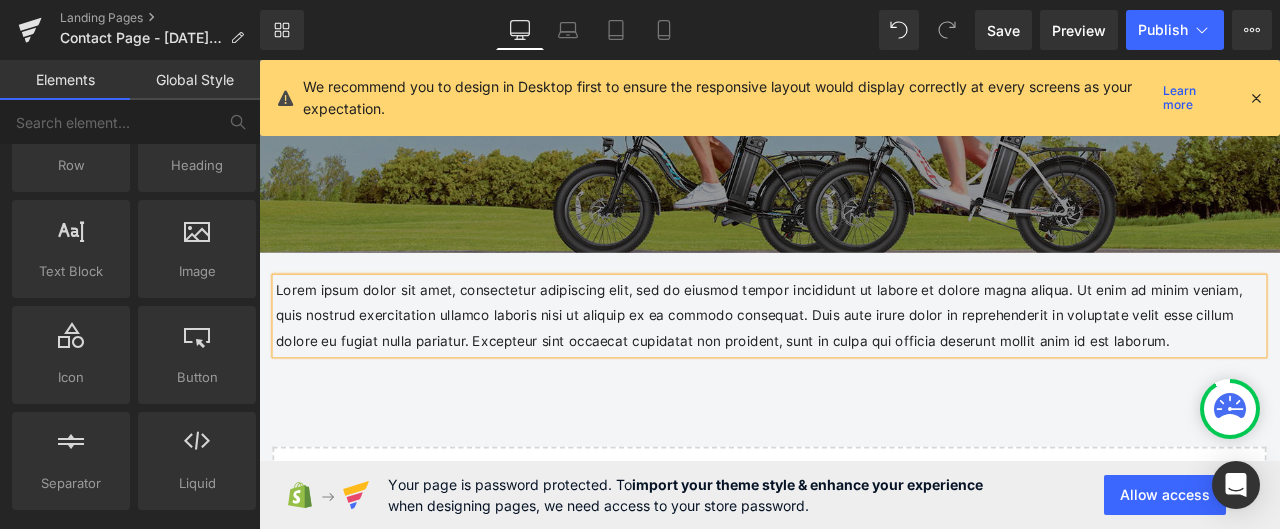 click on "Lorem ipsum dolor sit amet, consectetur adipiscing elit, sed do eiusmod tempor incididunt ut labore et dolore magna aliqua. Ut enim ad minim veniam, quis nostrud exercitation ullamco laboris nisi ut aliquip ex ea commodo consequat. Duis aute irure dolor in reprehenderit in voluptate velit esse cillum dolore eu fugiat nulla pariatur. Excepteur sint occaecat cupidatat non proident, sunt in culpa qui officia deserunt mollit anim id est laborum." at bounding box center [864, 364] 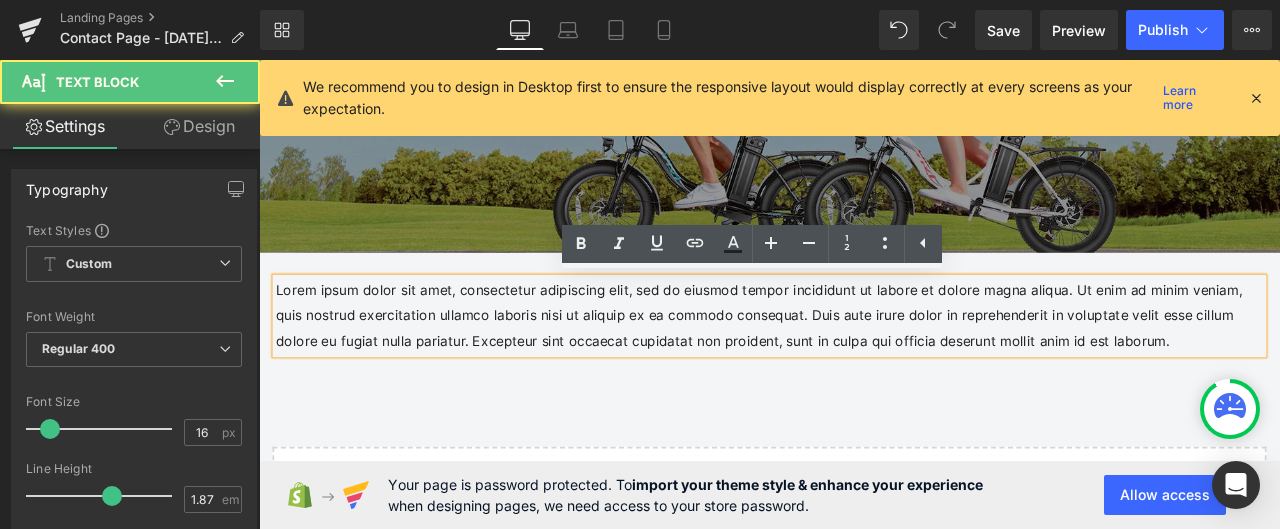 click on "Lorem ipsum dolor sit amet, consectetur adipiscing elit, sed do eiusmod tempor incididunt ut labore et dolore magna aliqua. Ut enim ad minim veniam, quis nostrud exercitation ullamco laboris nisi ut aliquip ex ea commodo consequat. Duis aute irure dolor in reprehenderit in voluptate velit esse cillum dolore eu fugiat nulla pariatur. Excepteur sint occaecat cupidatat non proident, sunt in culpa qui officia deserunt mollit anim id est laborum." at bounding box center (864, 364) 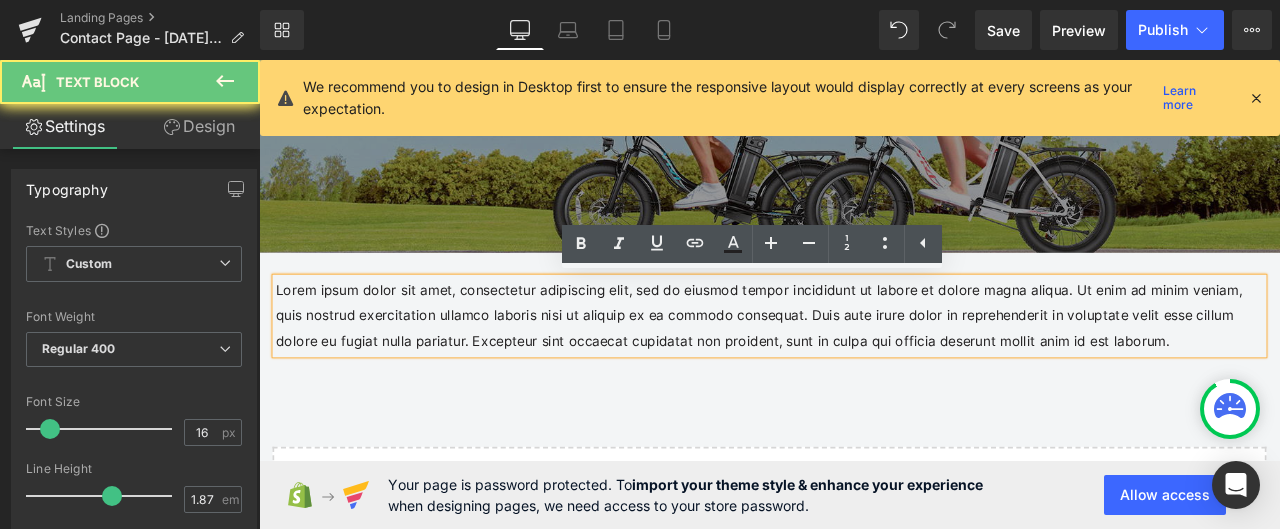 click on "Lorem ipsum dolor sit amet, consectetur adipiscing elit, sed do eiusmod tempor incididunt ut labore et dolore magna aliqua. Ut enim ad minim veniam, quis nostrud exercitation ullamco laboris nisi ut aliquip ex ea commodo consequat. Duis aute irure dolor in reprehenderit in voluptate velit esse cillum dolore eu fugiat nulla pariatur. Excepteur sint occaecat cupidatat non proident, sunt in culpa qui officia deserunt mollit anim id est laborum." at bounding box center [864, 364] 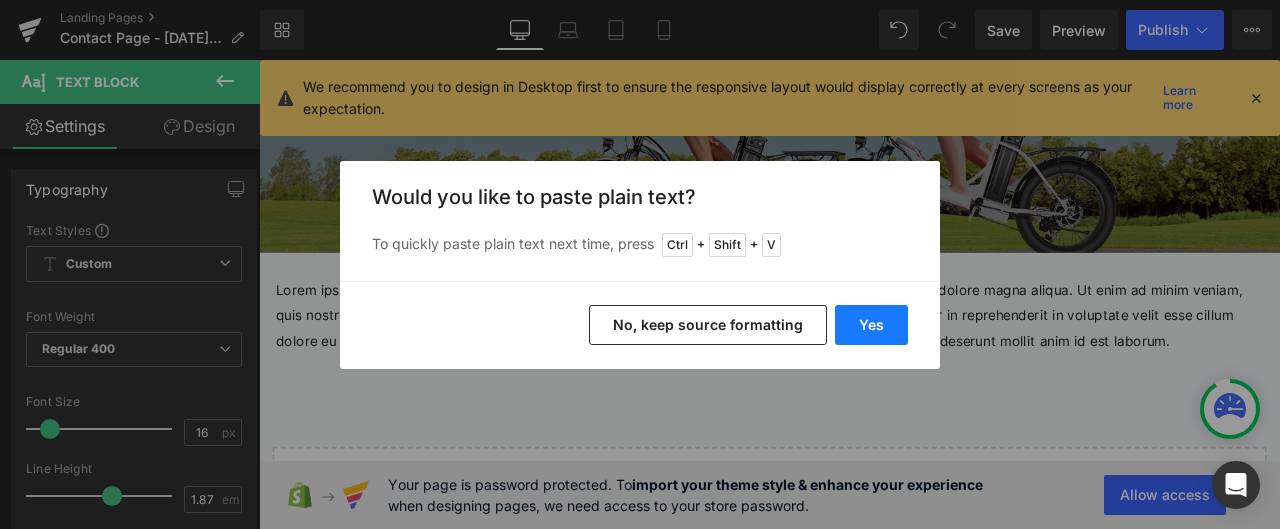 click on "Yes" at bounding box center (871, 325) 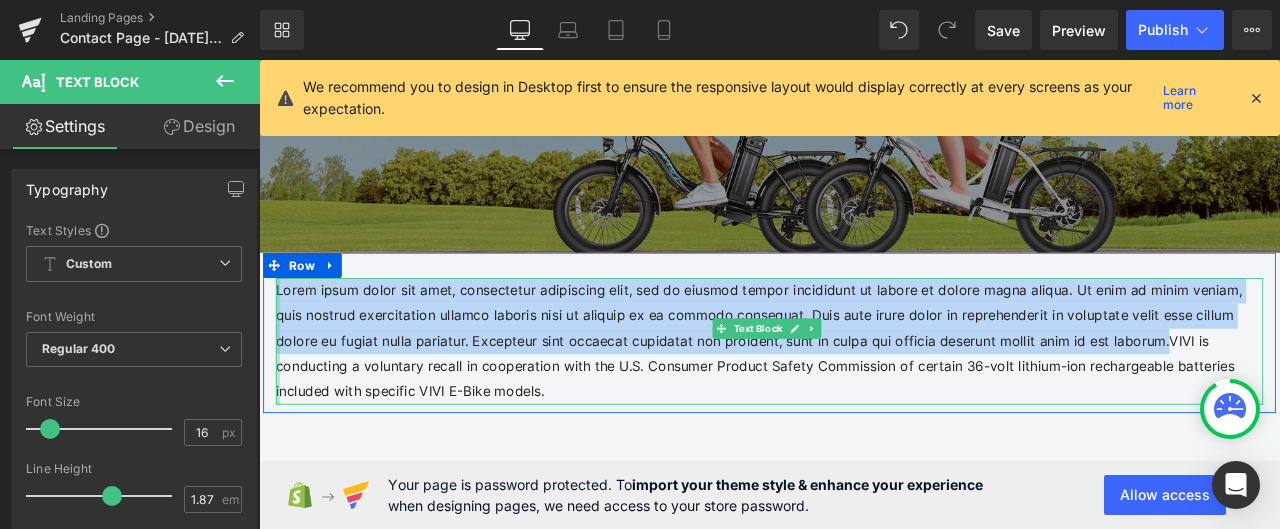 drag, startPoint x: 1096, startPoint y: 400, endPoint x: 277, endPoint y: 340, distance: 821.1949 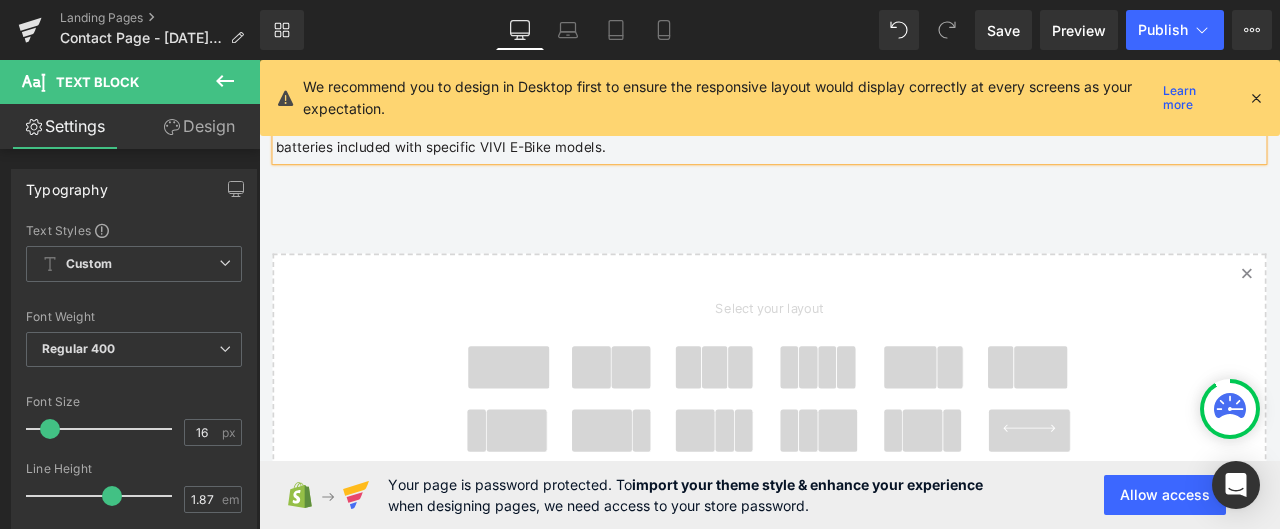 scroll, scrollTop: 500, scrollLeft: 0, axis: vertical 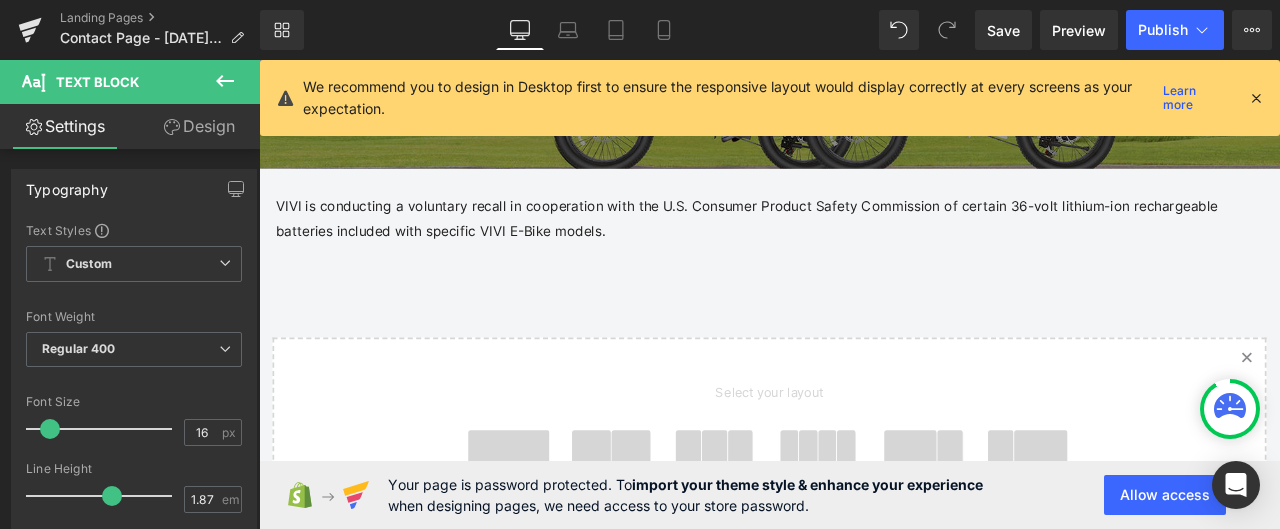 click 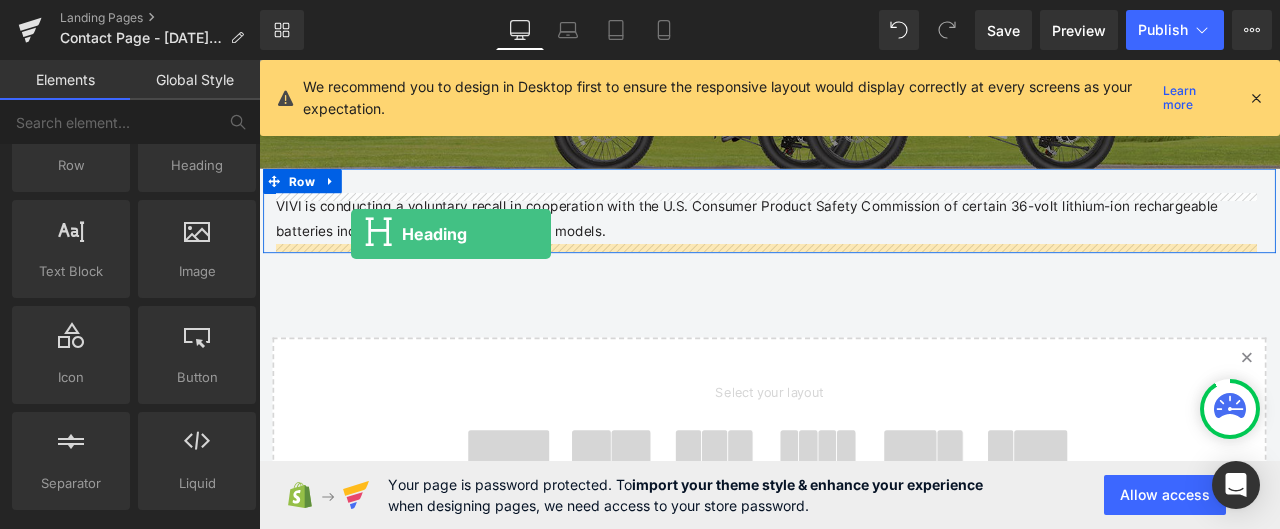 drag, startPoint x: 424, startPoint y: 231, endPoint x: 368, endPoint y: 266, distance: 66.037865 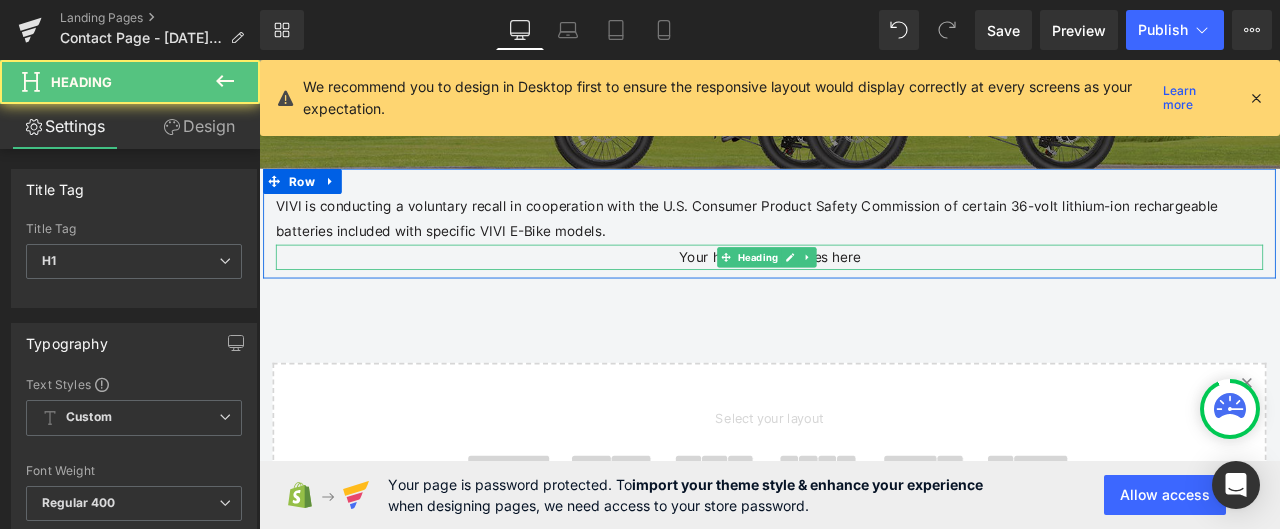 click on "Your heading text goes here" at bounding box center [864, 294] 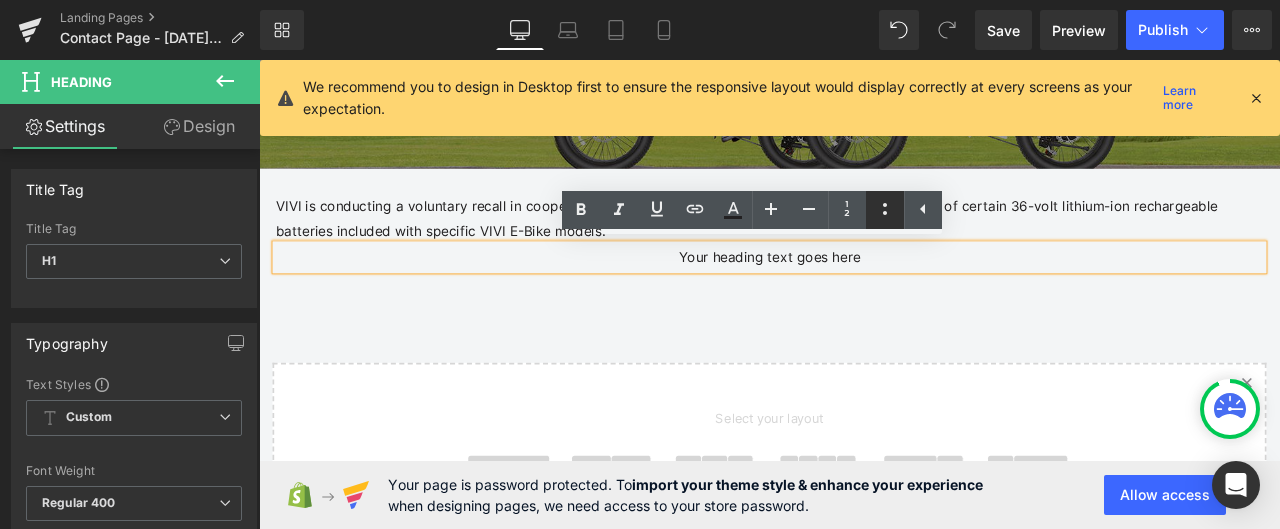 click 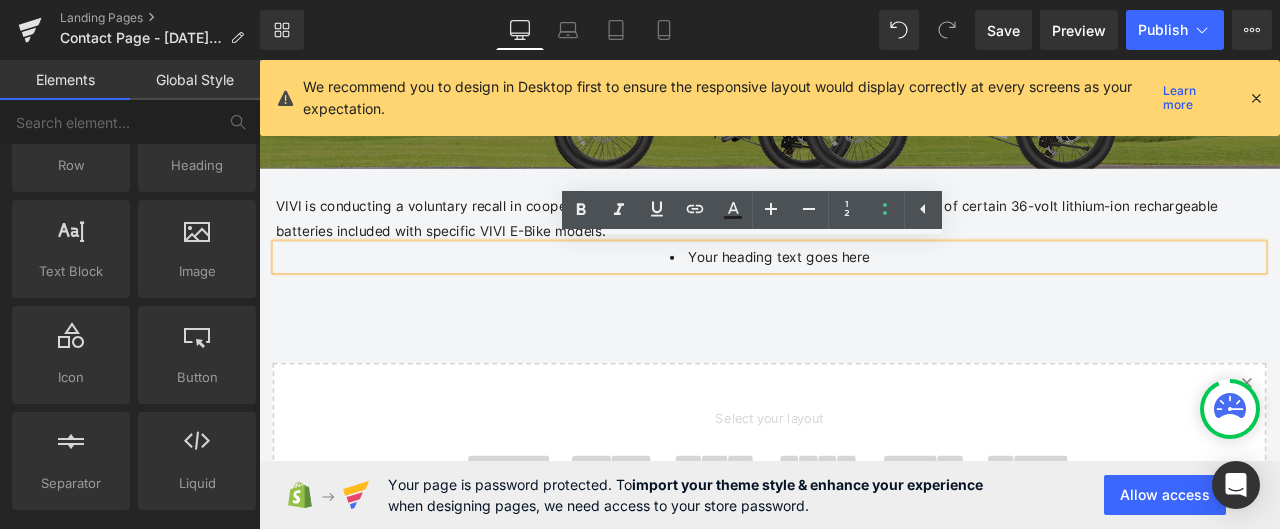 click on "PRODUCT RECALL NOTICE
Heading
Row         [GEOGRAPHIC_DATA] ONLY Heading         Row
36-Volt Lithium-Ion Batteries used with VIVI E-bikes
Heading
Hero Banner         Row
VIVI is conducting a voluntary recall in cooperation with the U.S. Consumer Product Safety Commission of certain 36-volt lithium-ion rechargeable batteries included with specific VIVI E-Bike models.
Text Block
Your heading text goes here
Heading
Row
Select your layout" at bounding box center [864, 321] 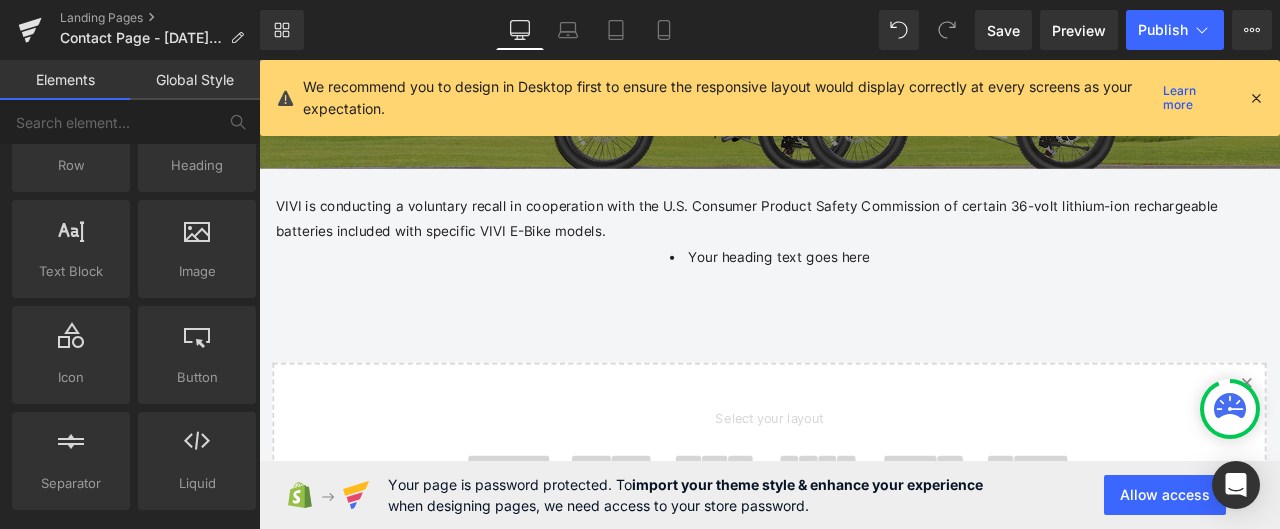 click on "Your heading text goes here" at bounding box center (864, 294) 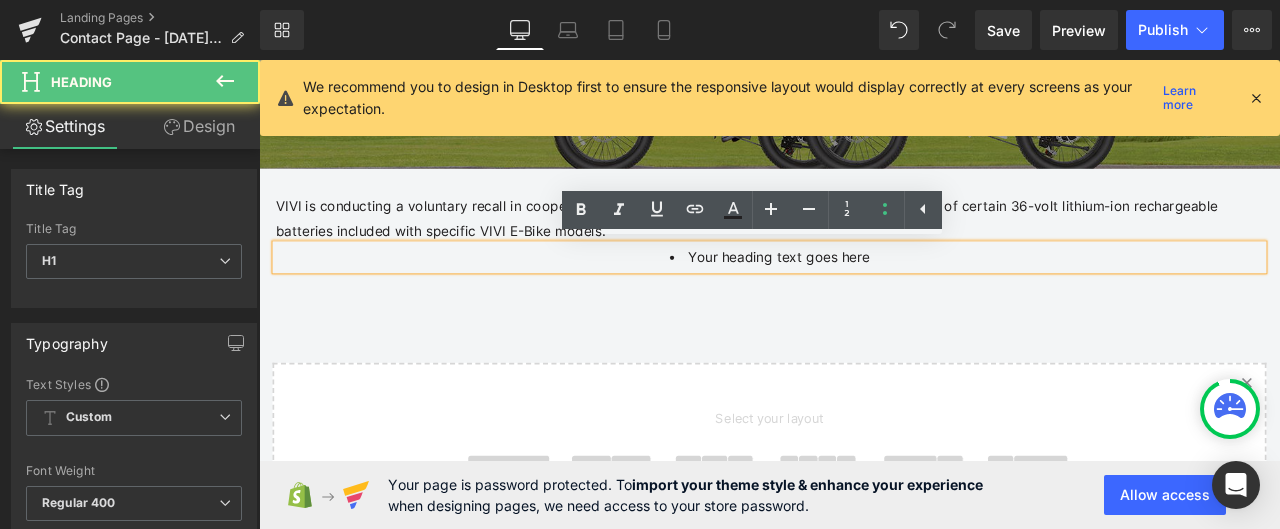 click on "Your heading text goes here" at bounding box center [864, 294] 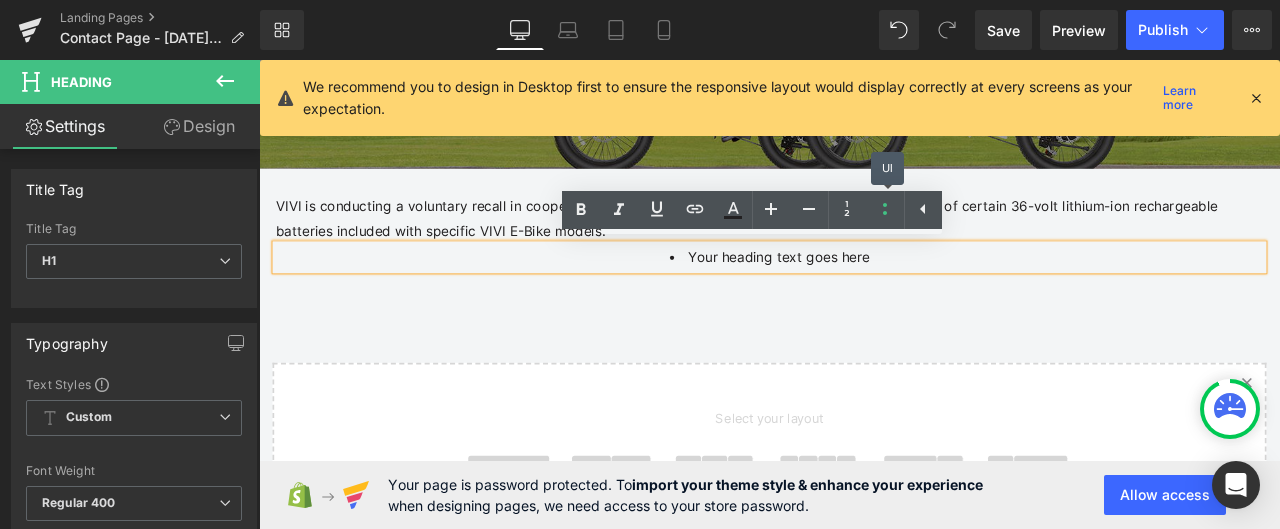 drag, startPoint x: 1146, startPoint y: 268, endPoint x: 947, endPoint y: 276, distance: 199.16074 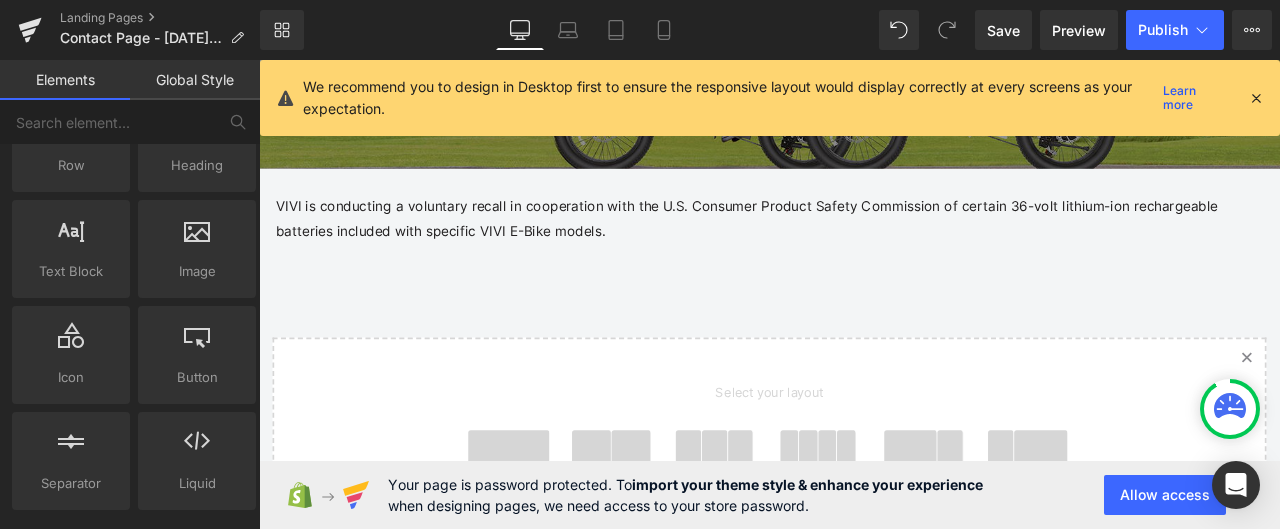 click on "Global Style" at bounding box center [195, 80] 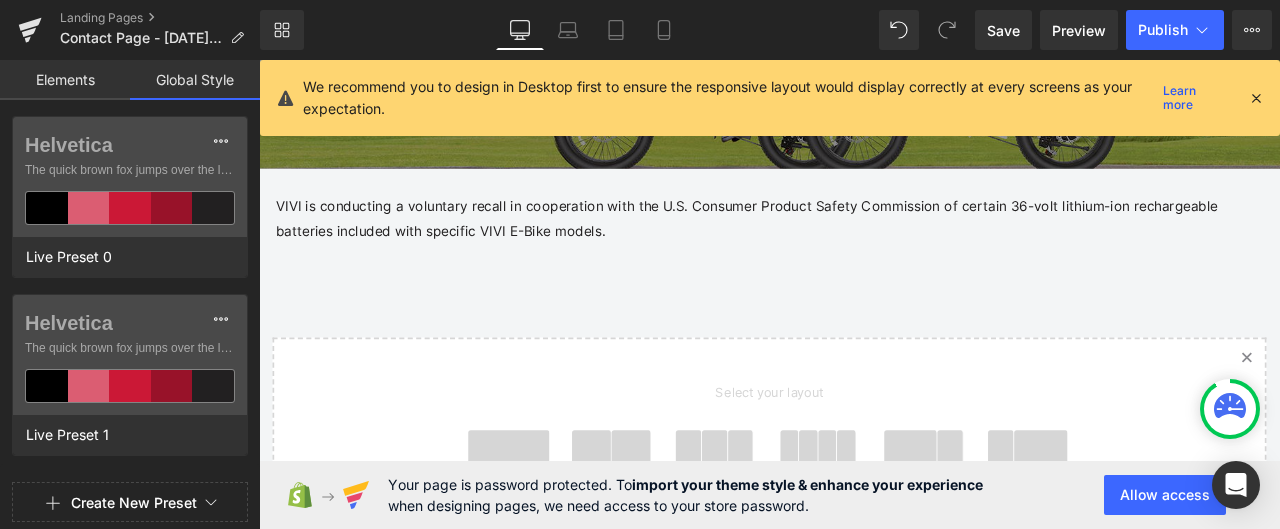 click on "Elements" at bounding box center [65, 80] 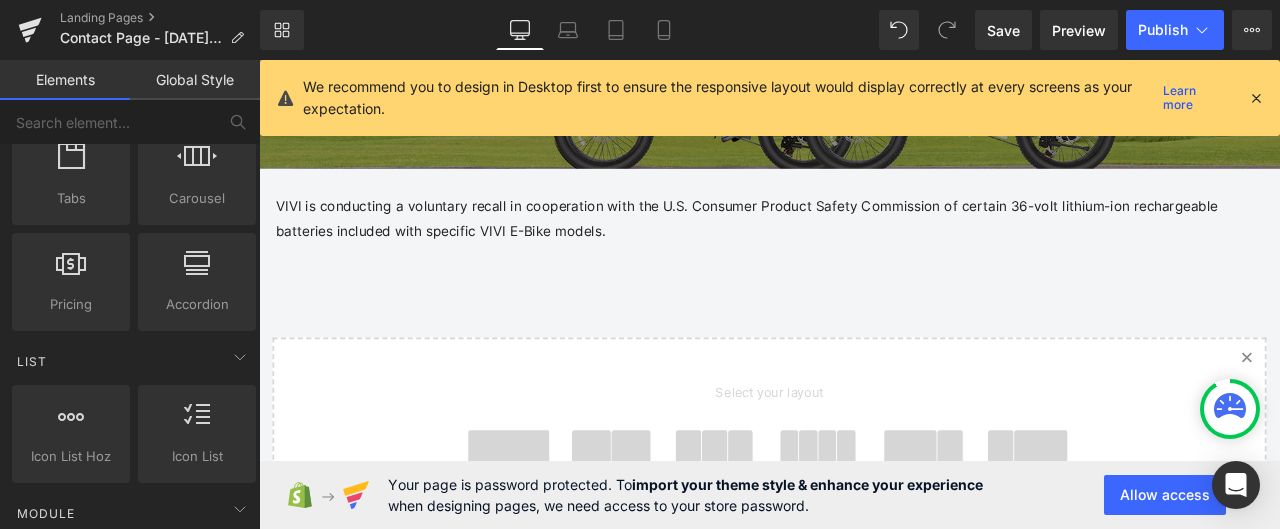 scroll, scrollTop: 0, scrollLeft: 0, axis: both 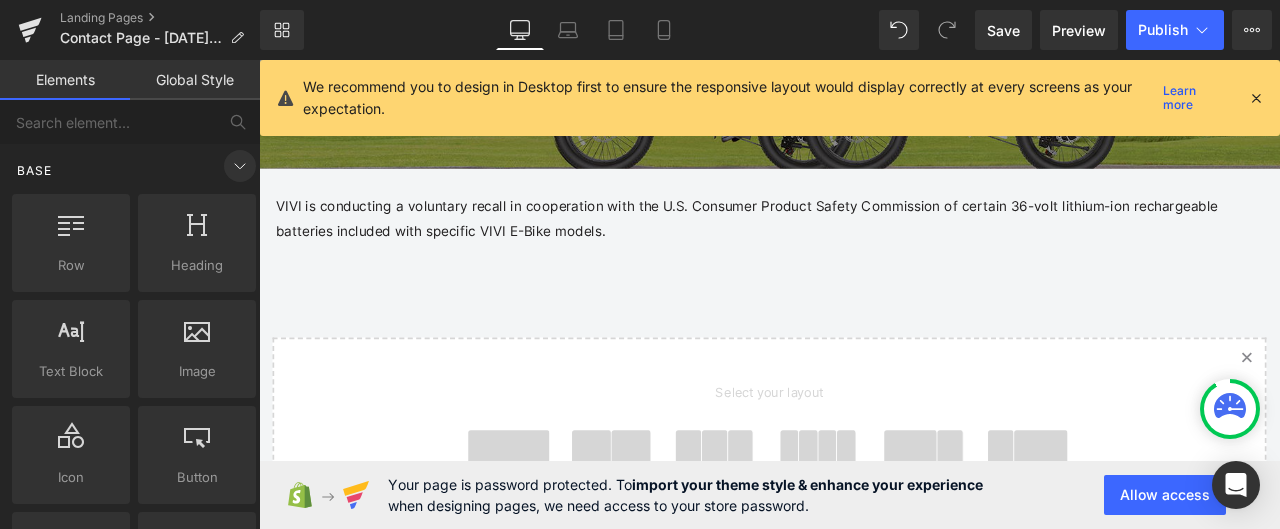 click 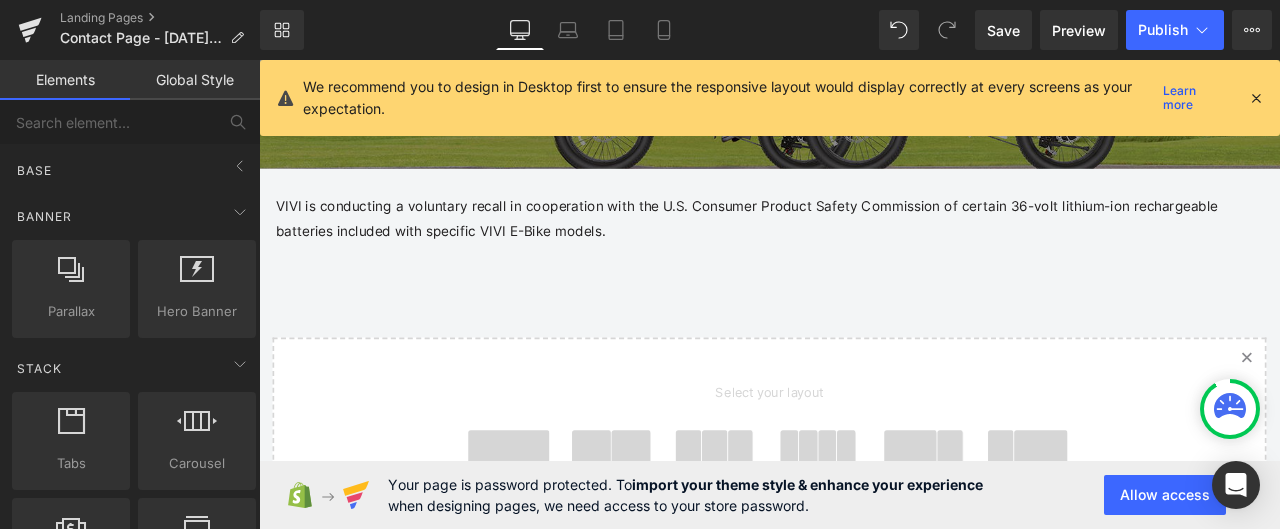 click on "Global Style" at bounding box center (195, 80) 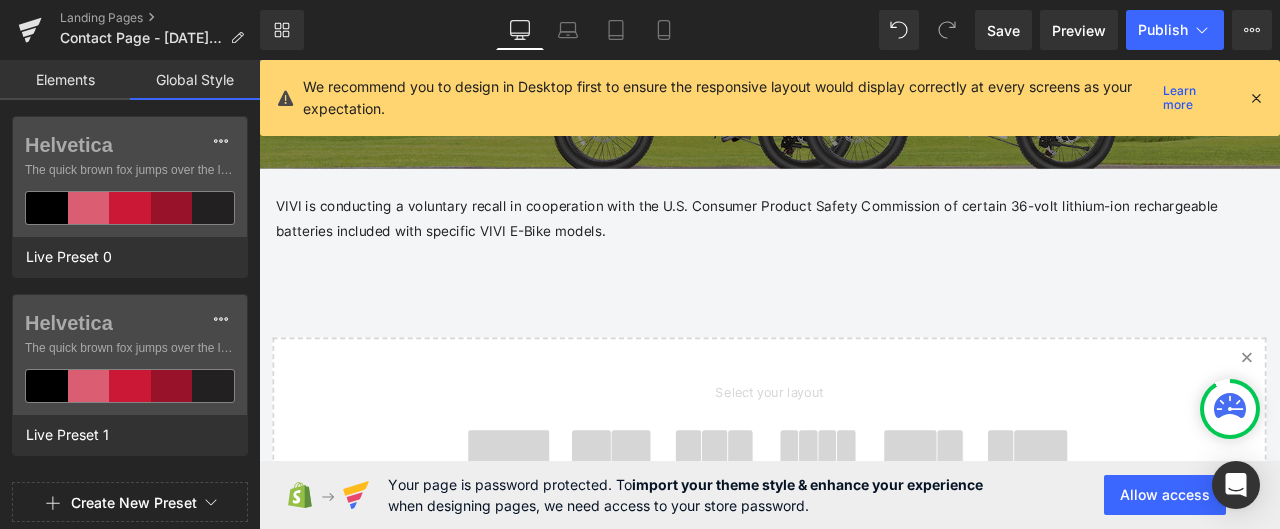 click on "Elements" at bounding box center (65, 80) 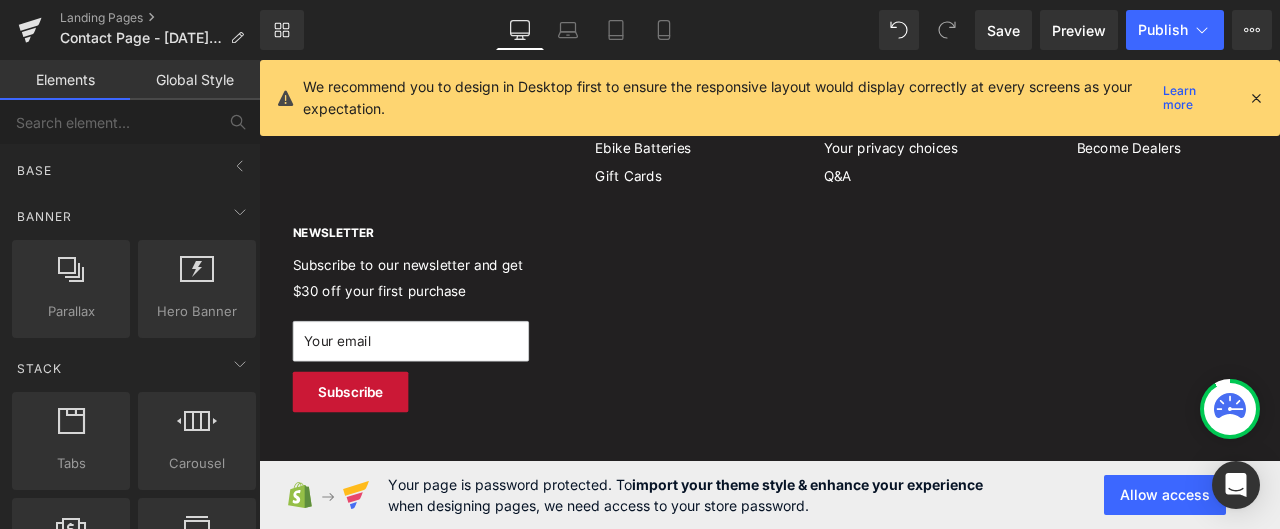 scroll, scrollTop: 1024, scrollLeft: 0, axis: vertical 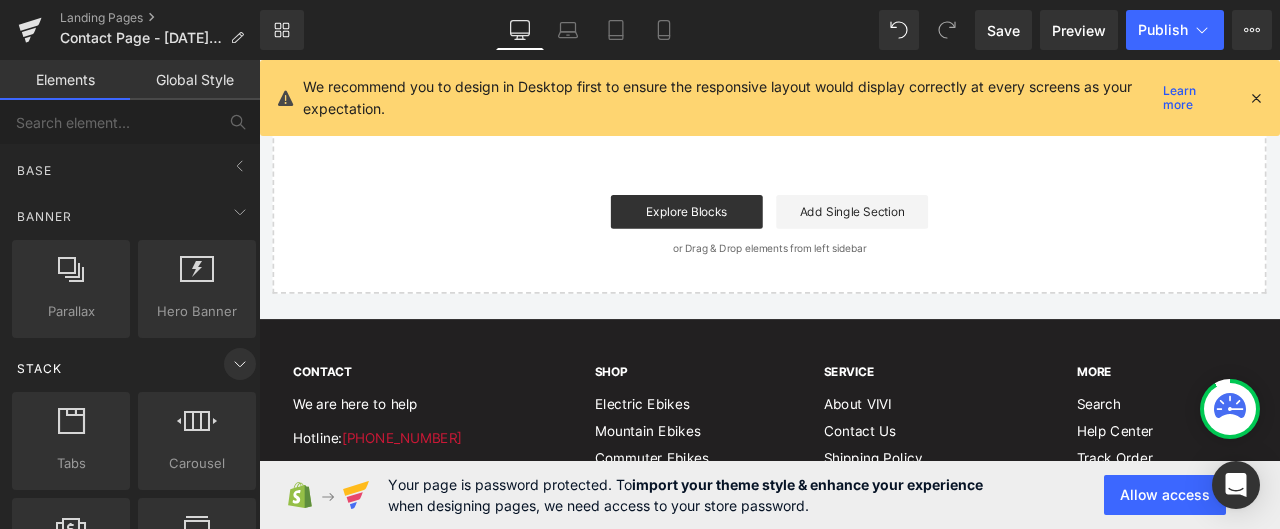 click at bounding box center [240, 364] 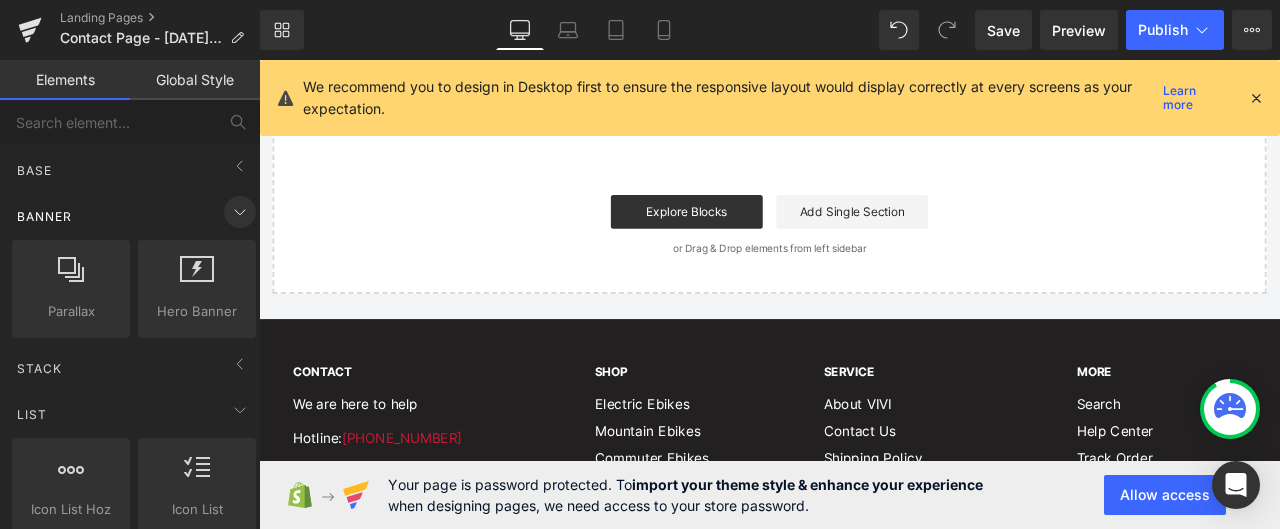 click 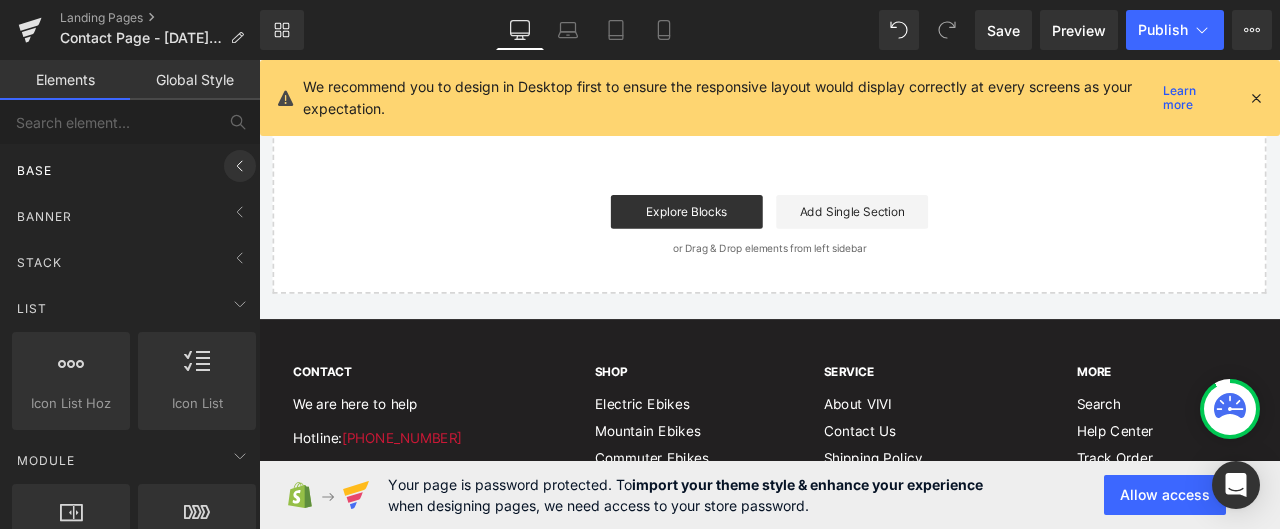 click 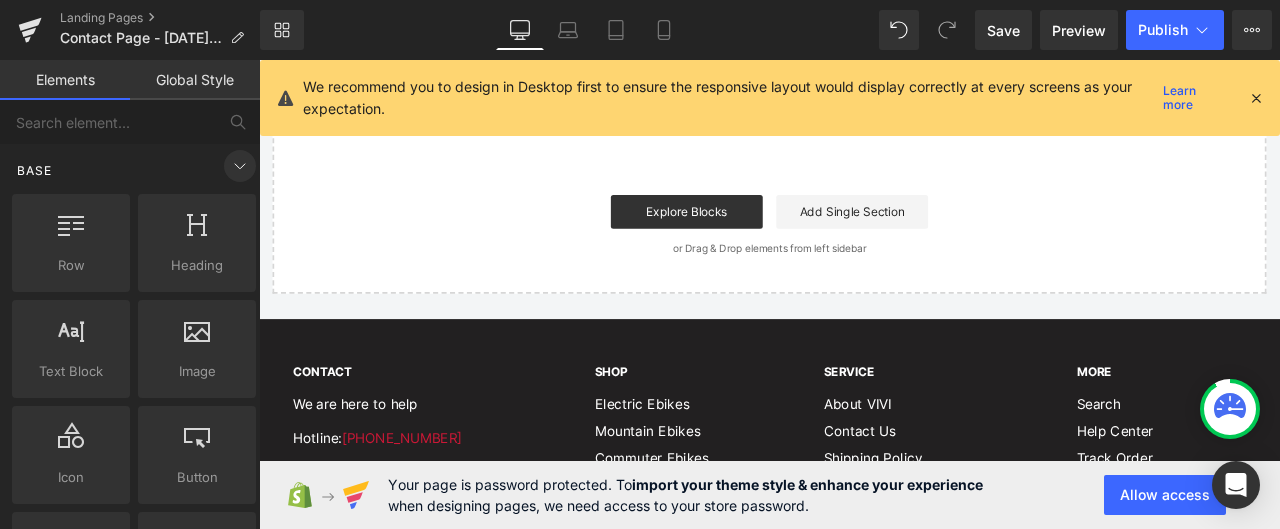 click 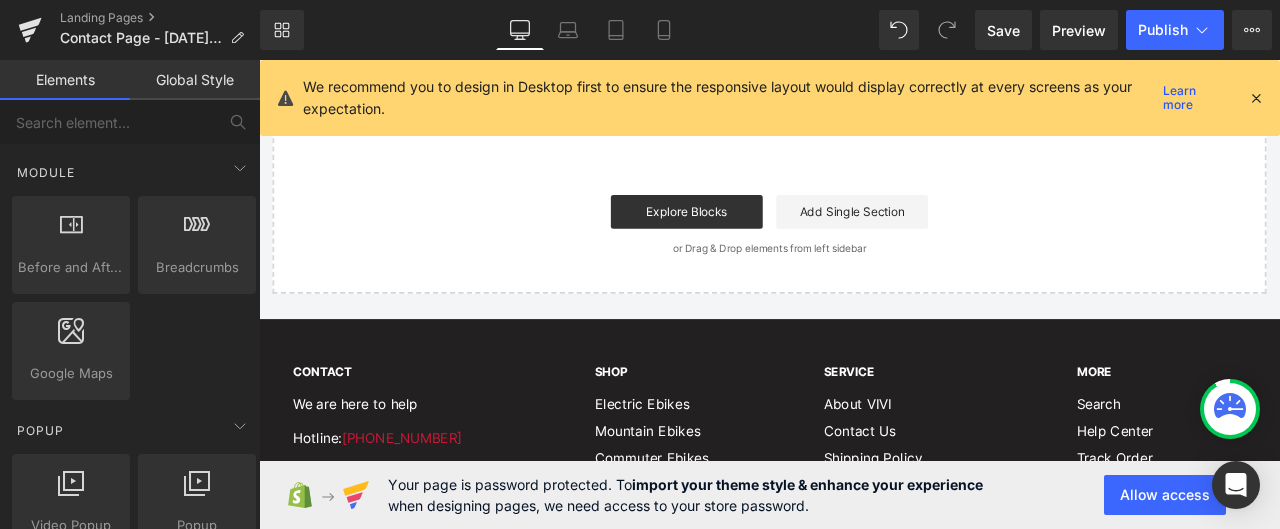 scroll, scrollTop: 0, scrollLeft: 0, axis: both 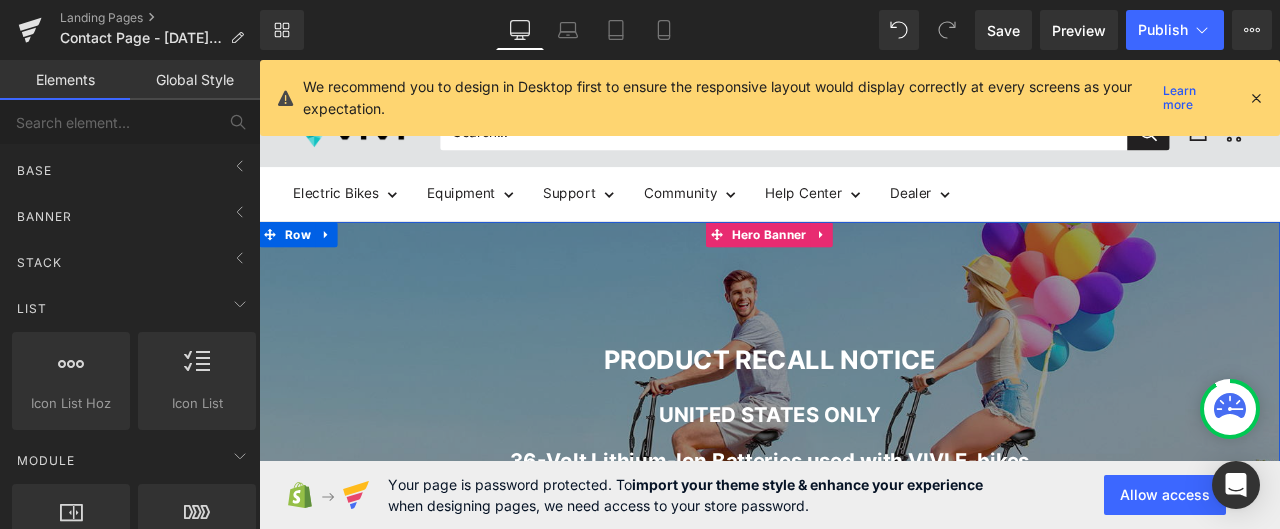 click at bounding box center (864, 470) 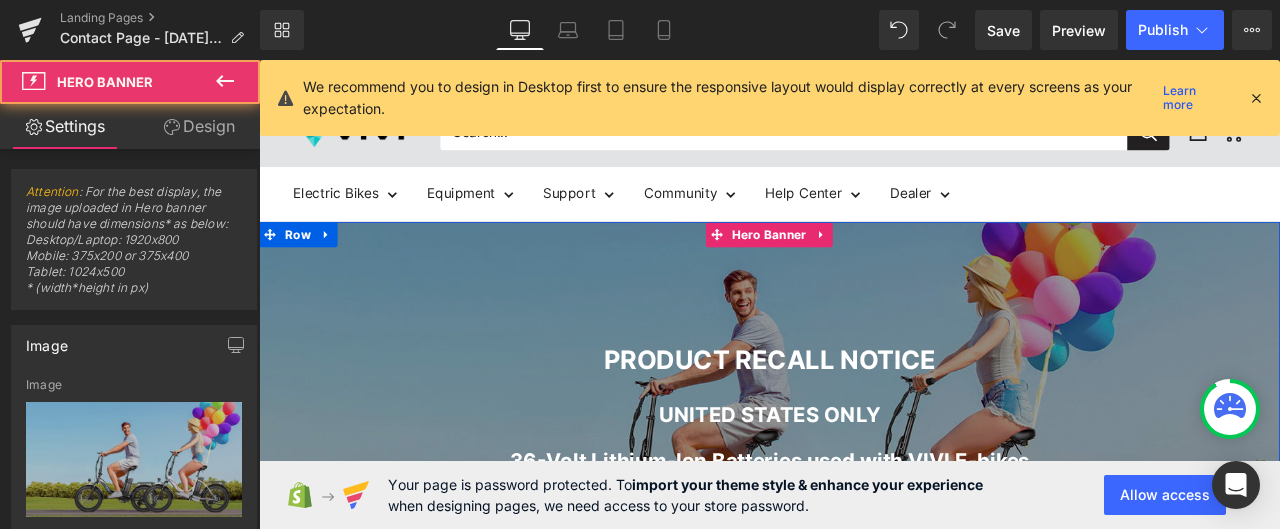type on "[URL][DOMAIN_NAME]" 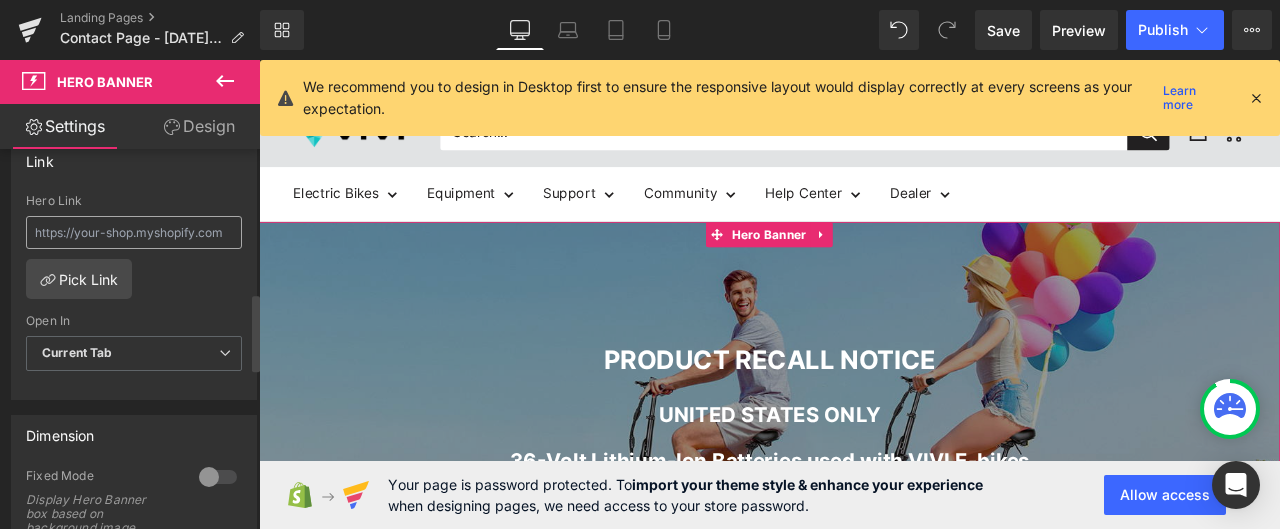 scroll, scrollTop: 700, scrollLeft: 0, axis: vertical 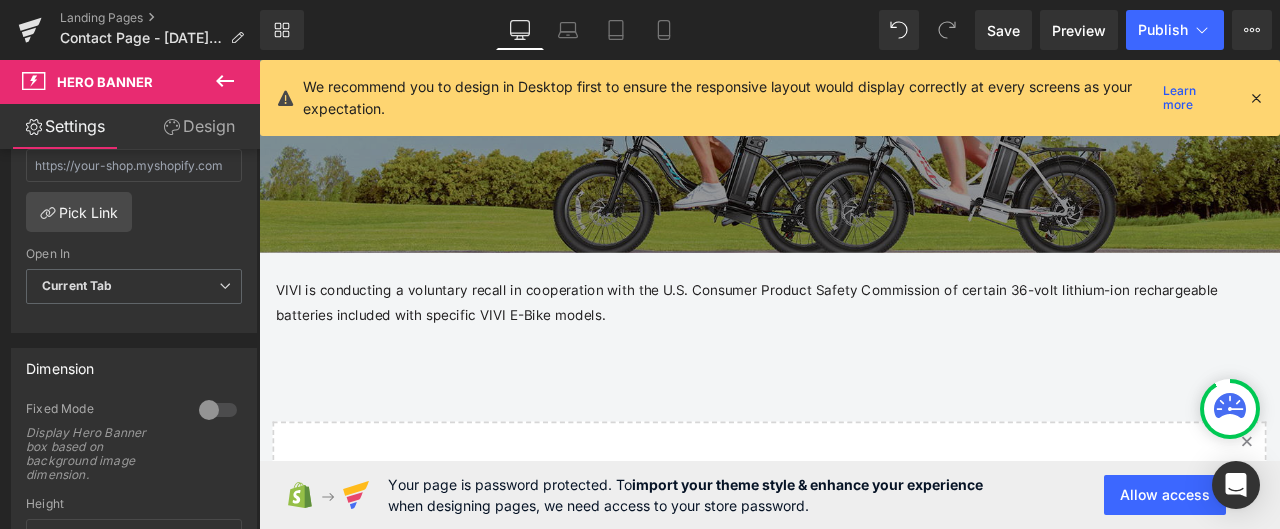 click on "VIVI is conducting a voluntary recall in cooperation with the U.S. Consumer Product Safety Commission of certain 36-volt lithium-ion rechargeable batteries included with specific VIVI E-Bike models." at bounding box center [864, 349] 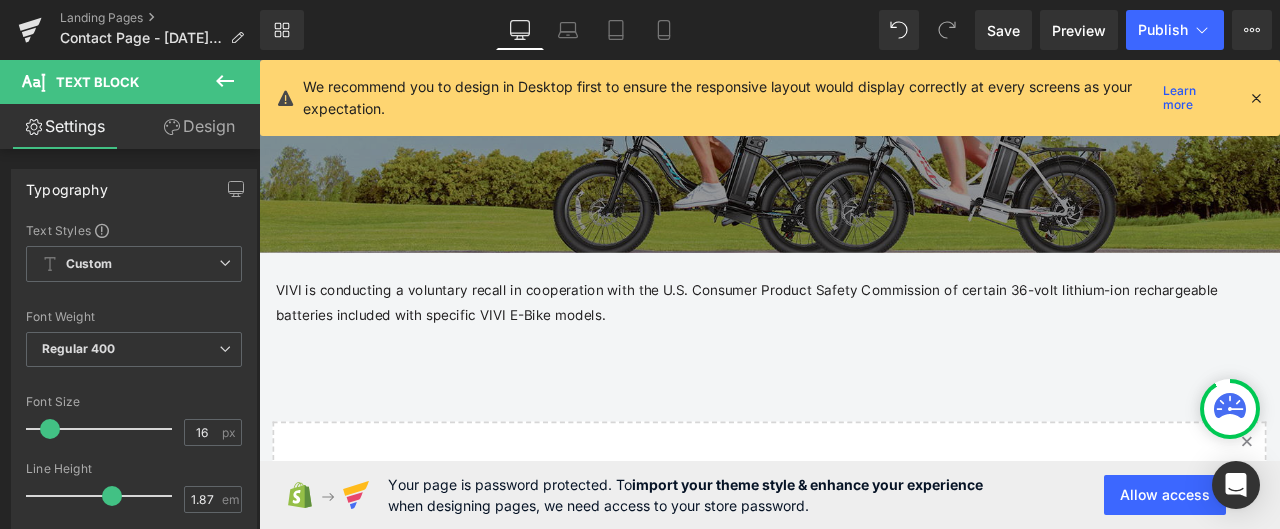 click 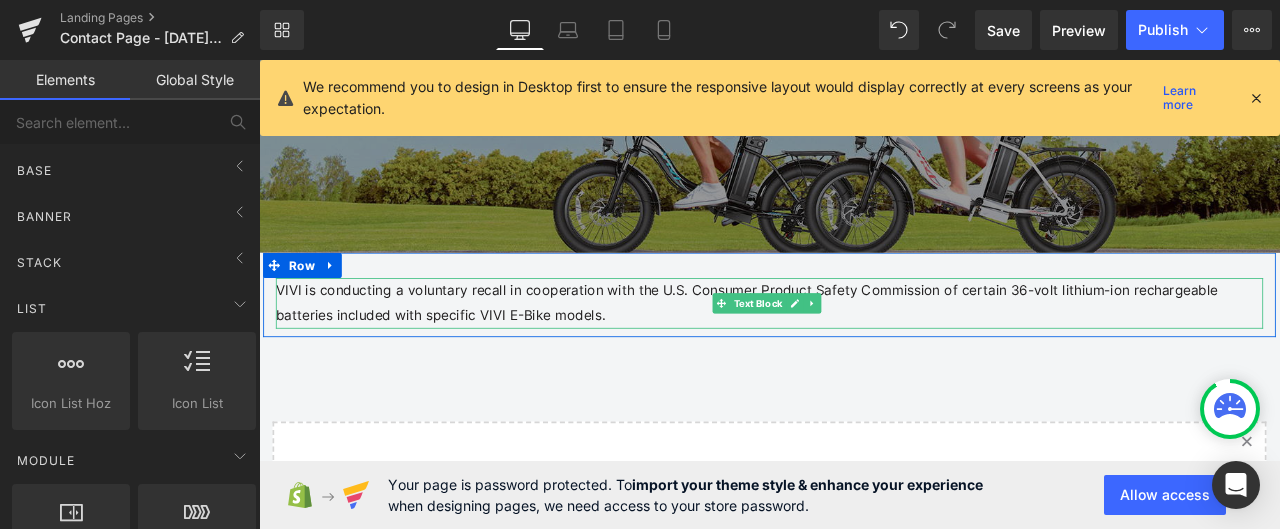 click on "VIVI is conducting a voluntary recall in cooperation with the U.S. Consumer Product Safety Commission of certain 36-volt lithium-ion rechargeable batteries included with specific VIVI E-Bike models." at bounding box center (864, 349) 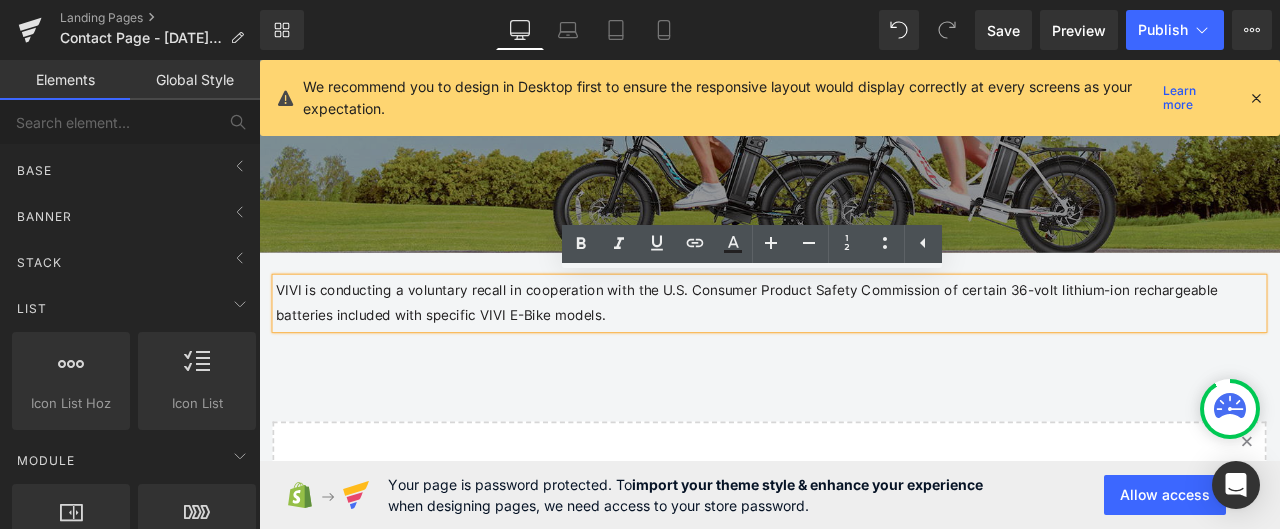 click on "PRODUCT RECALL NOTICE
Heading
Row         [GEOGRAPHIC_DATA] ONLY Heading         Row
36-Volt Lithium-Ion Batteries used with VIVI E-bikes
Heading
Hero Banner         Row
VIVI is conducting a voluntary recall in cooperation with the U.S. Consumer Product Safety Commission of certain 36-volt lithium-ion rechargeable batteries included with specific VIVI E-Bike models.
Text Block
Row
Select your layout" at bounding box center [864, 406] 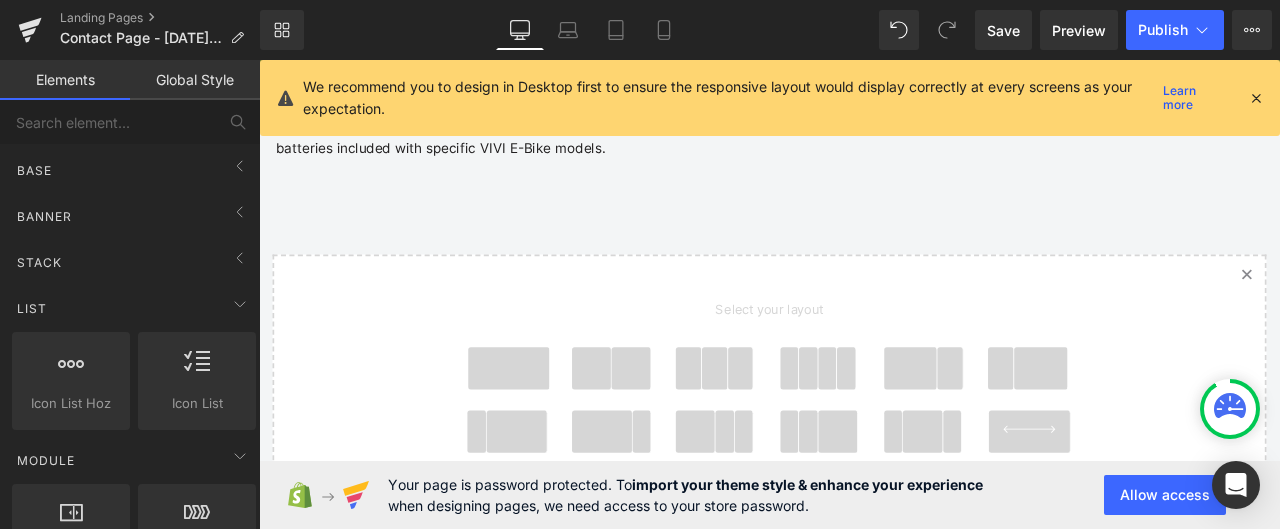 scroll, scrollTop: 600, scrollLeft: 0, axis: vertical 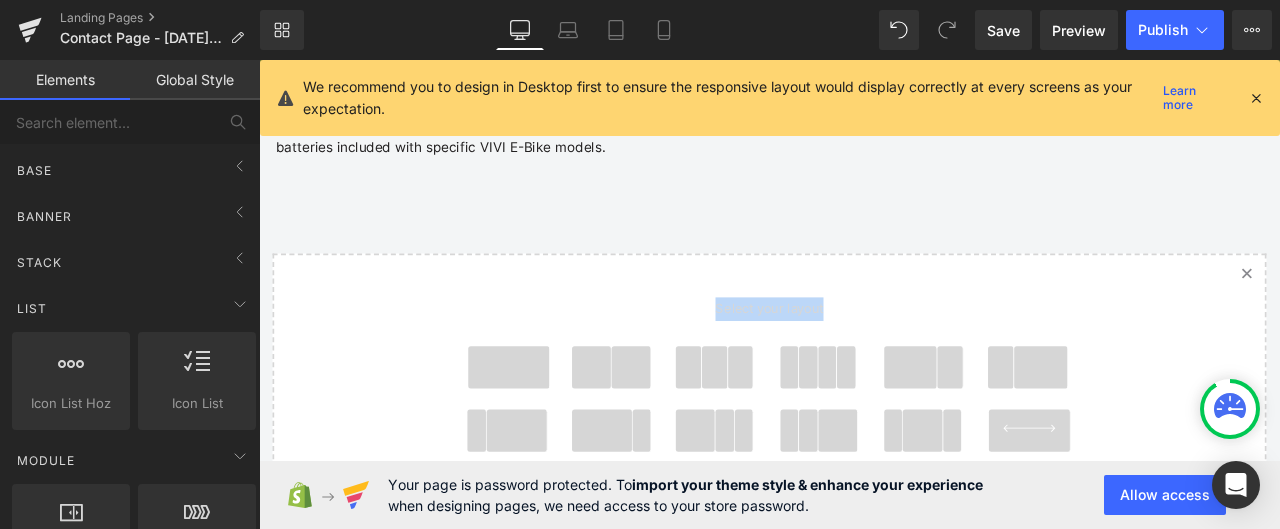 drag, startPoint x: 550, startPoint y: 417, endPoint x: 608, endPoint y: 206, distance: 218.82642 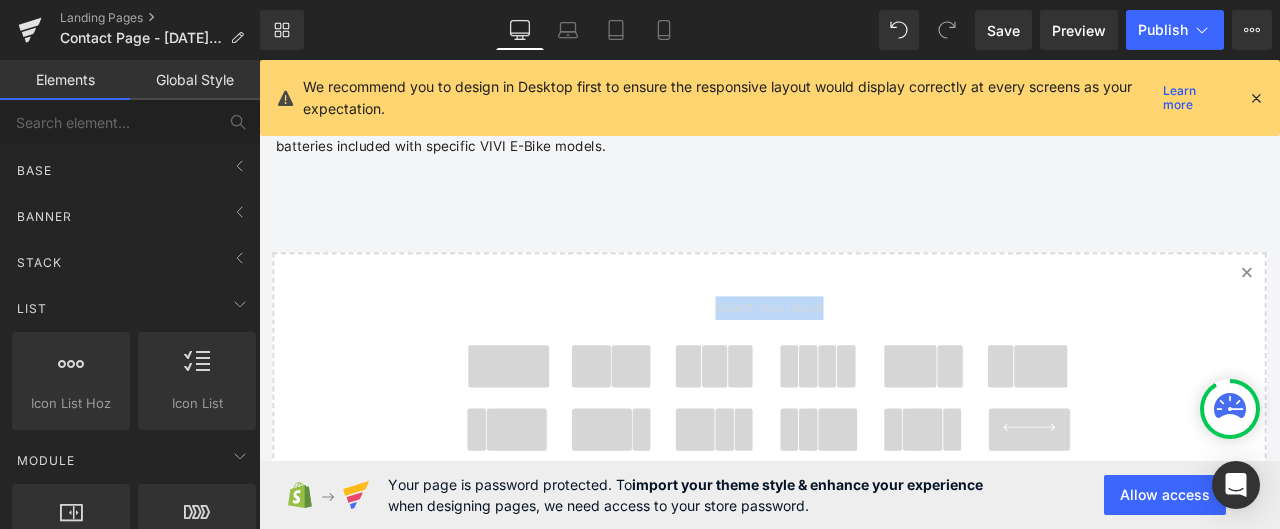 scroll, scrollTop: 600, scrollLeft: 0, axis: vertical 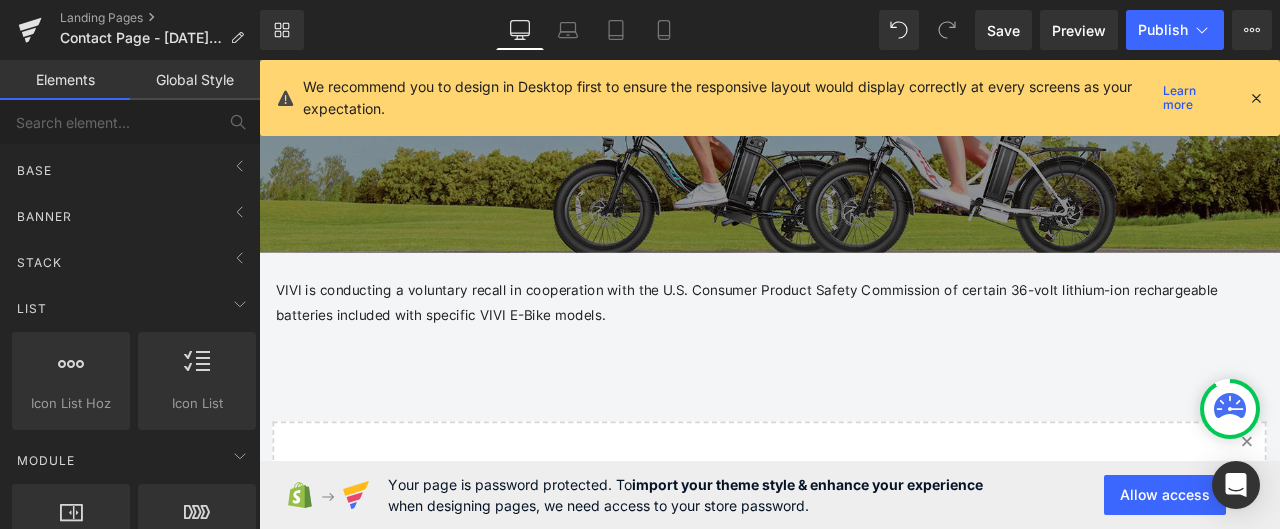 click on "VIVI is conducting a voluntary recall in cooperation with the U.S. Consumer Product Safety Commission of certain 36-volt lithium-ion rechargeable batteries included with specific VIVI E-Bike models." at bounding box center [864, 349] 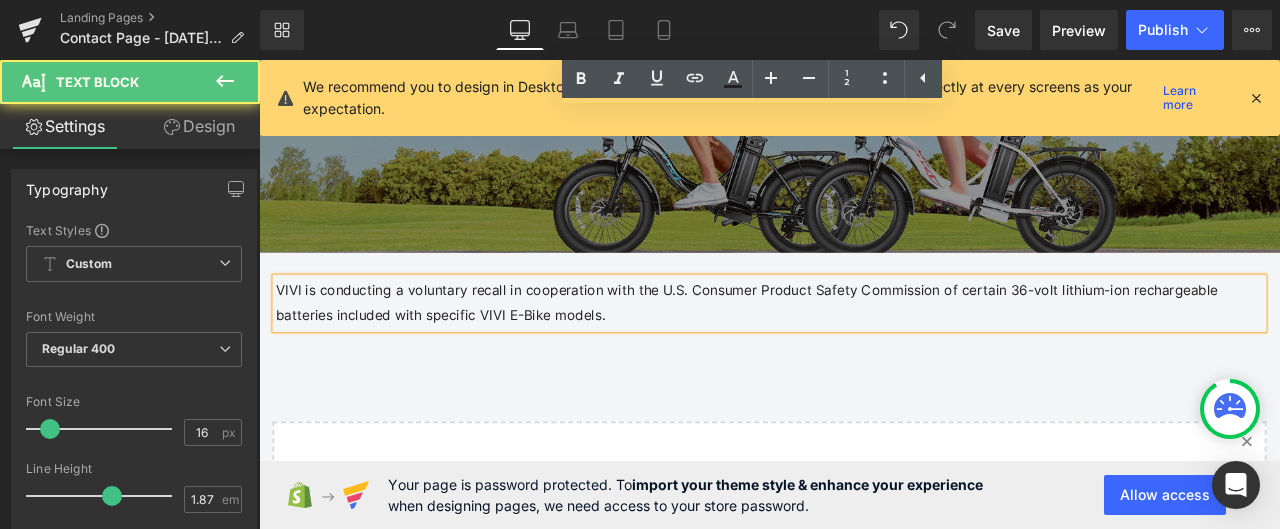 scroll, scrollTop: 700, scrollLeft: 0, axis: vertical 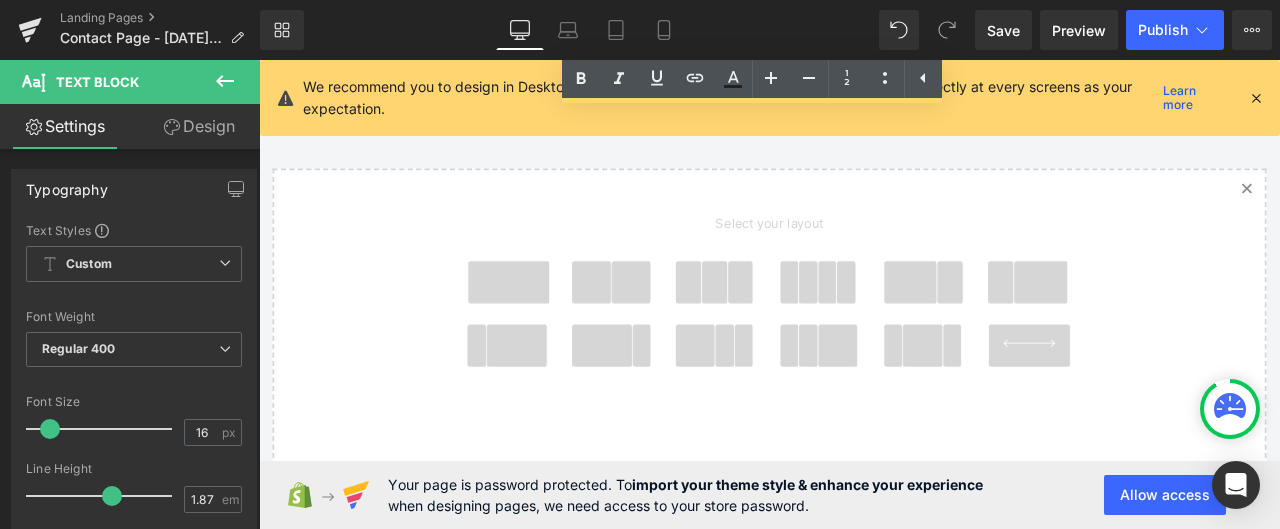 click 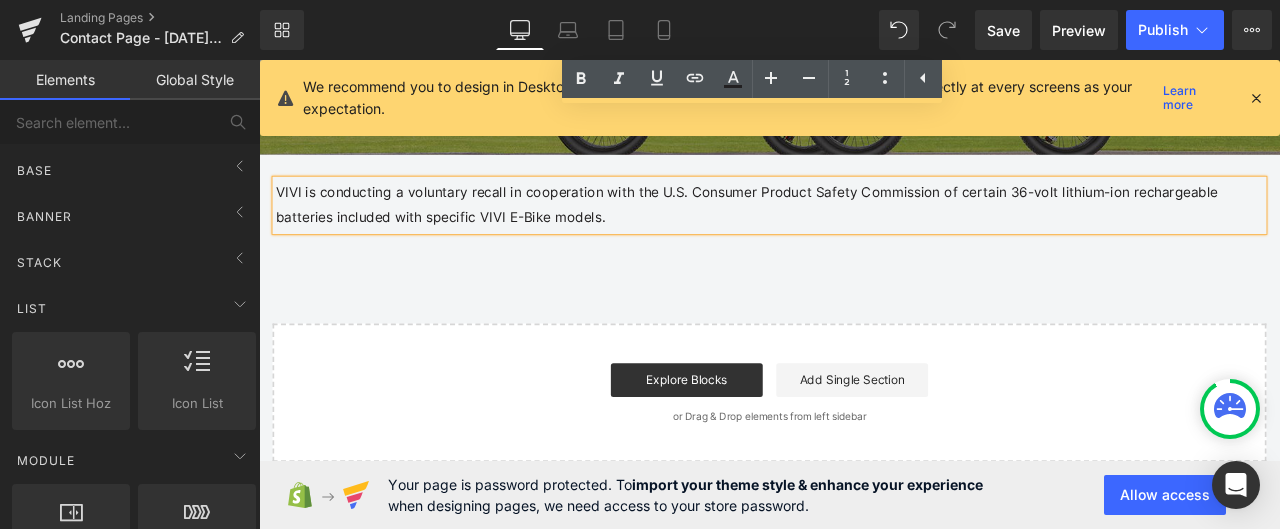 scroll, scrollTop: 500, scrollLeft: 0, axis: vertical 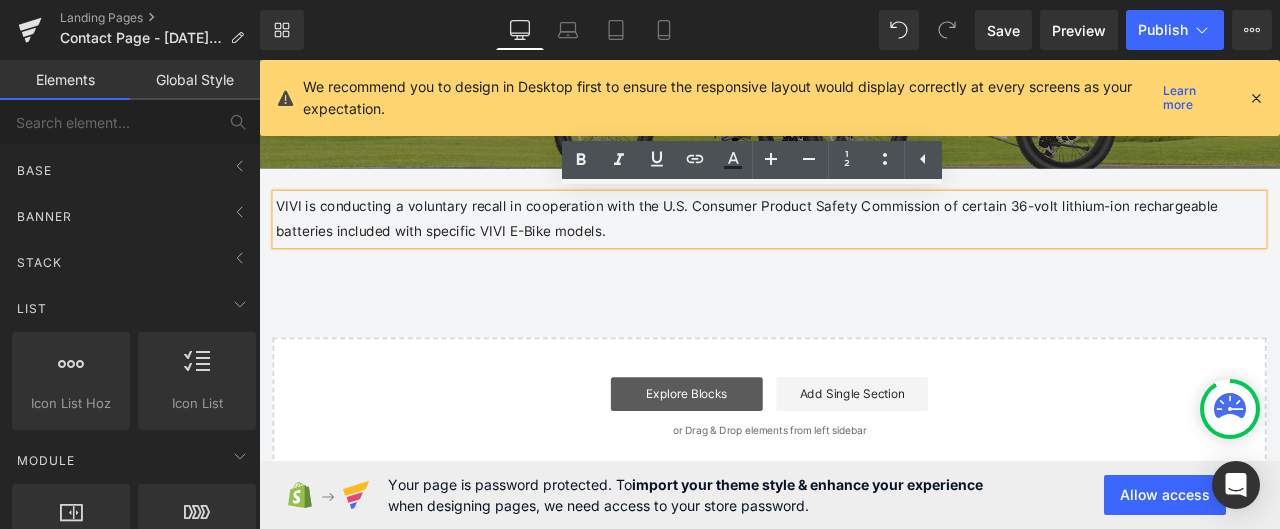 click on "Explore Blocks" at bounding box center (766, 456) 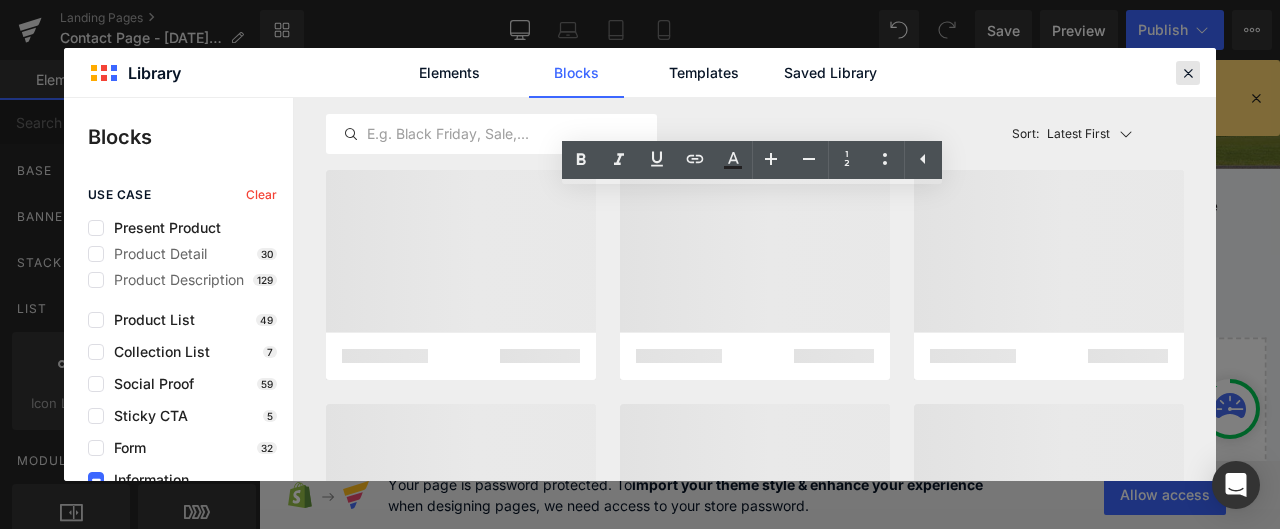 click at bounding box center [1188, 73] 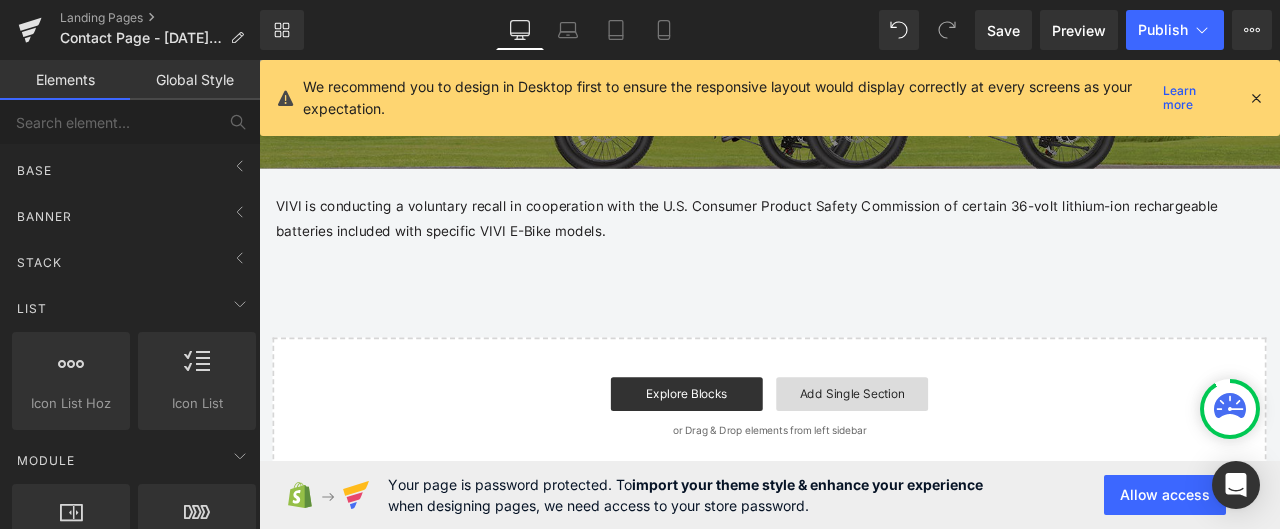 click on "Add Single Section" at bounding box center (962, 456) 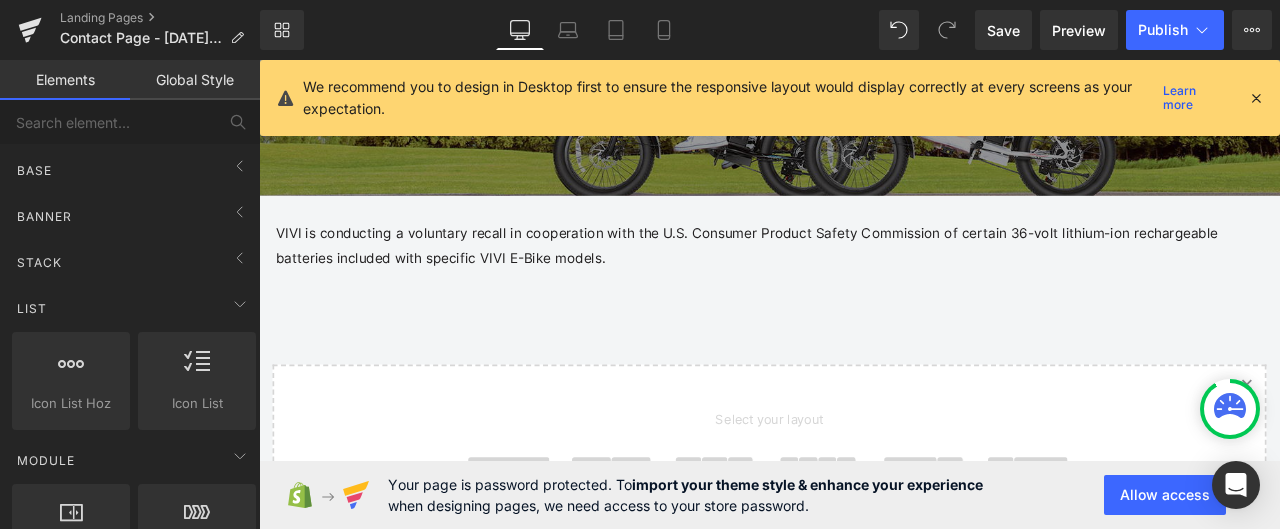 scroll, scrollTop: 500, scrollLeft: 0, axis: vertical 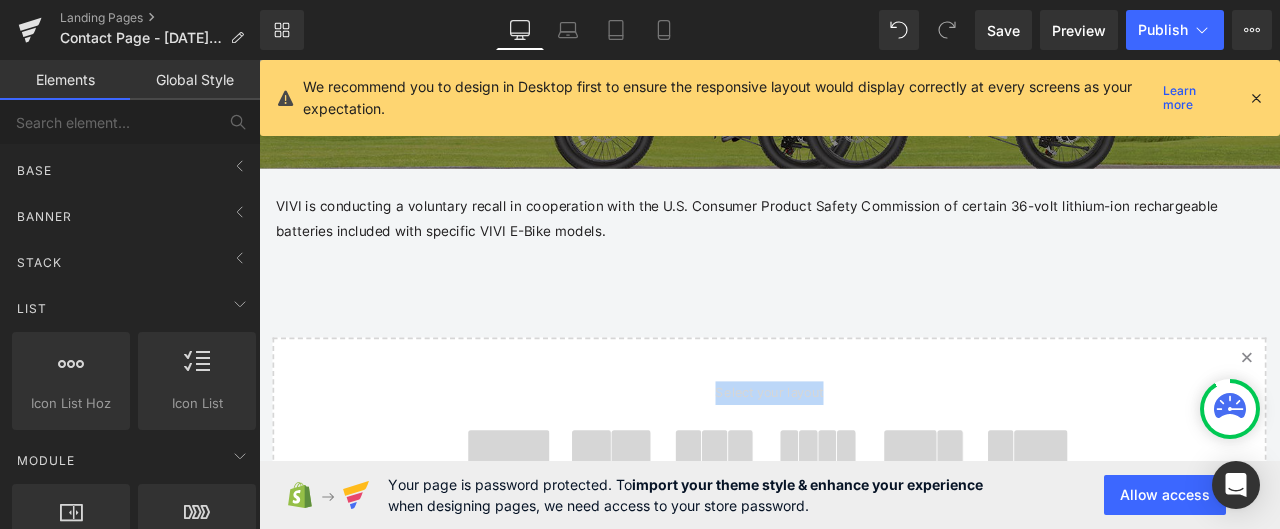 drag, startPoint x: 555, startPoint y: 519, endPoint x: 589, endPoint y: 351, distance: 171.40594 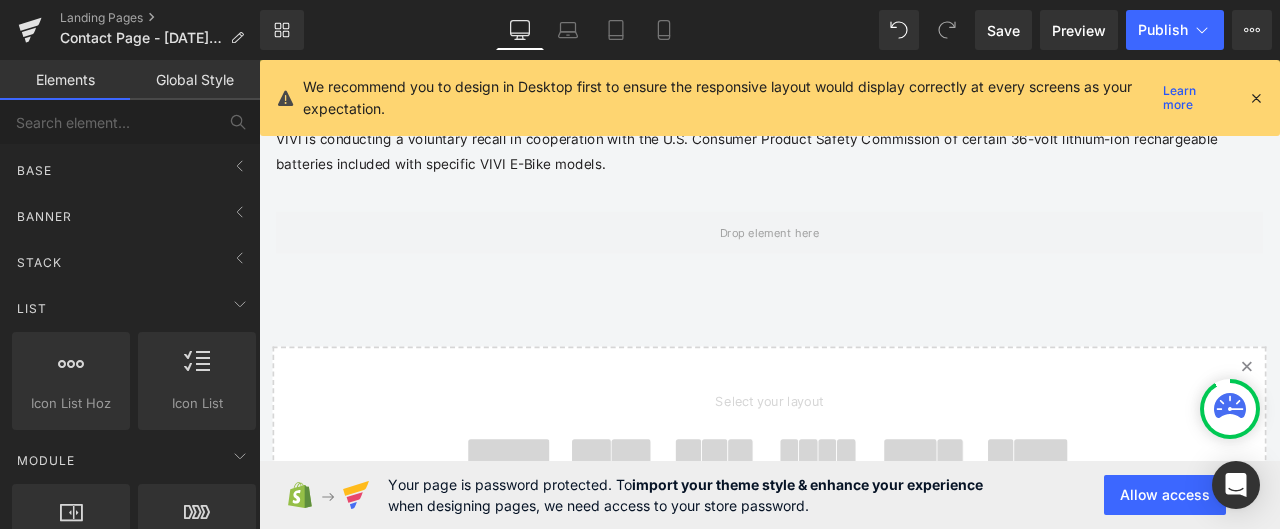 scroll, scrollTop: 548, scrollLeft: 0, axis: vertical 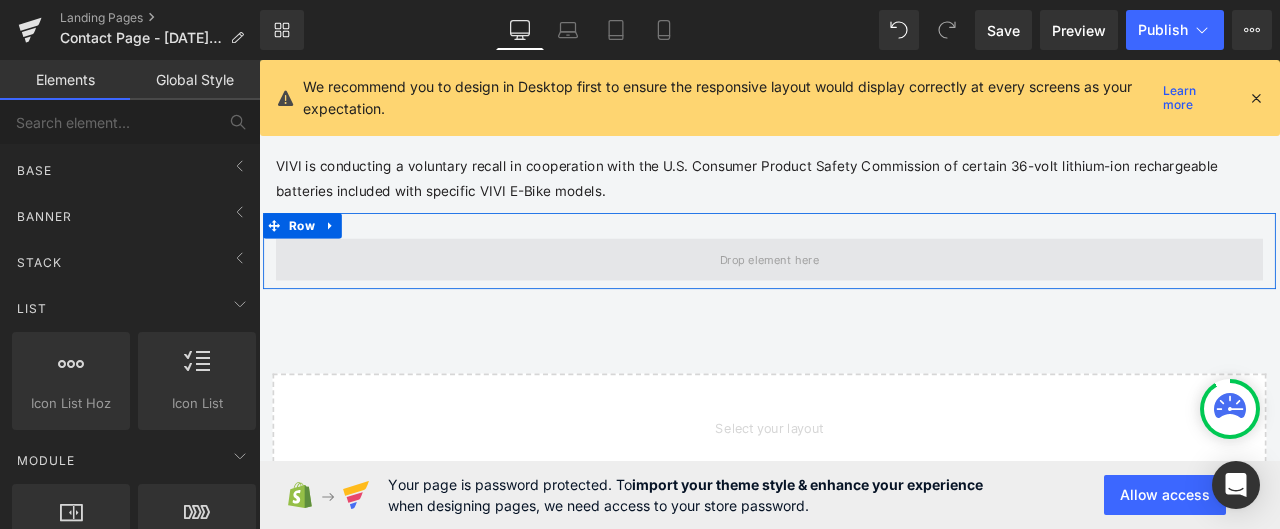 click at bounding box center (864, 296) 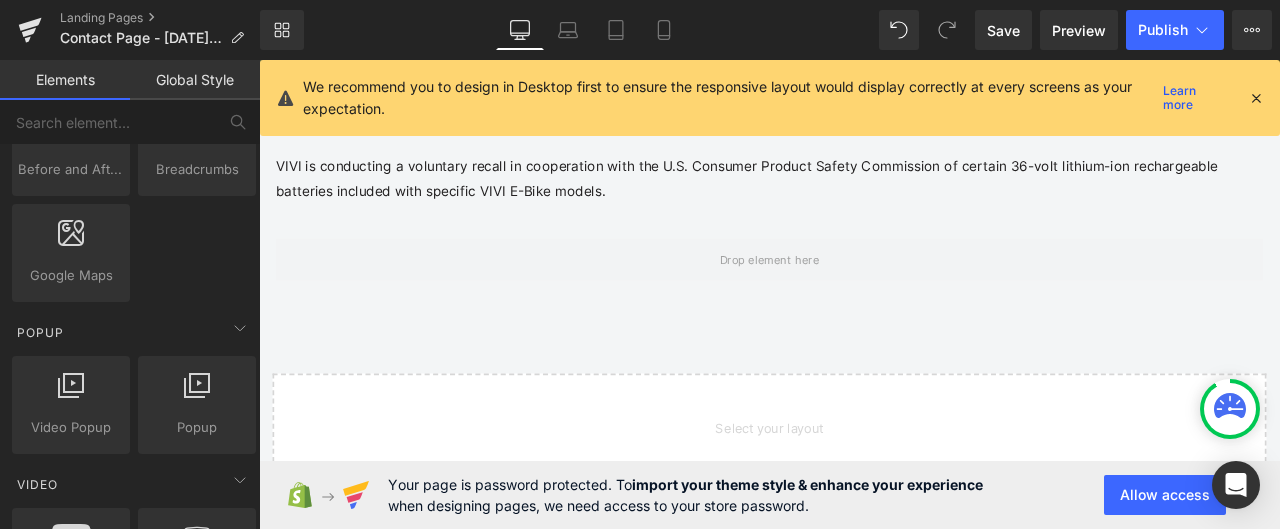 scroll, scrollTop: 0, scrollLeft: 0, axis: both 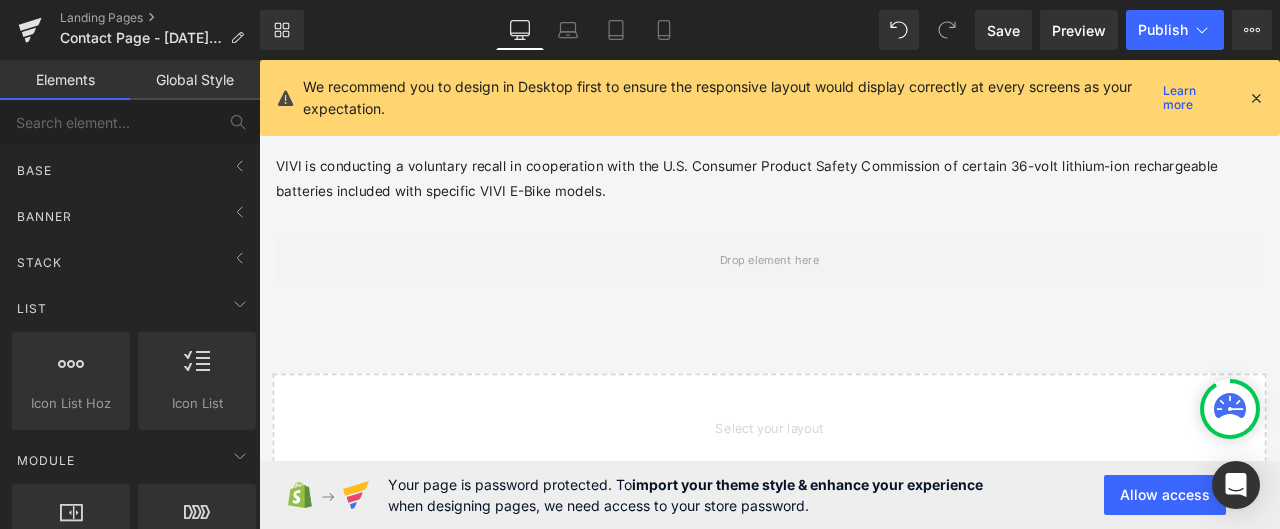 click on "Global Style" at bounding box center (195, 80) 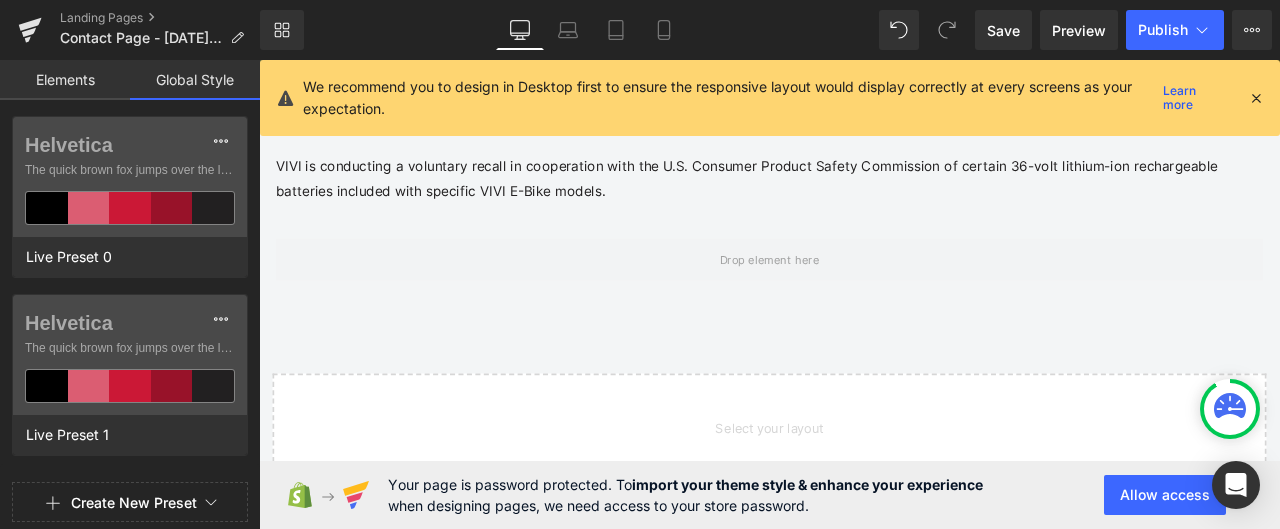 click on "Elements" at bounding box center (65, 80) 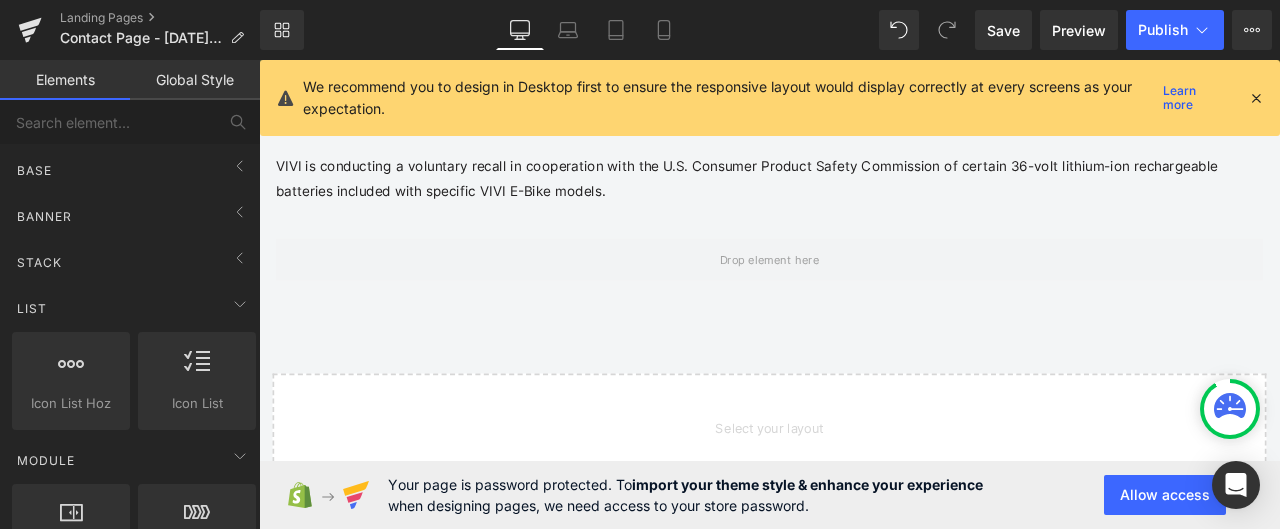 click on "Global Style" at bounding box center (195, 80) 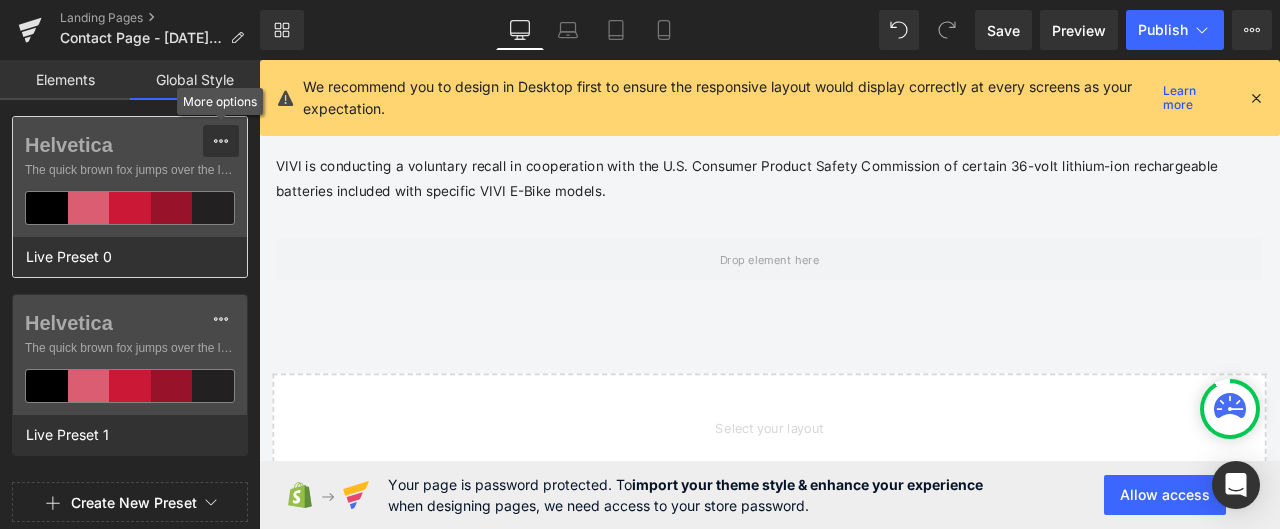 click 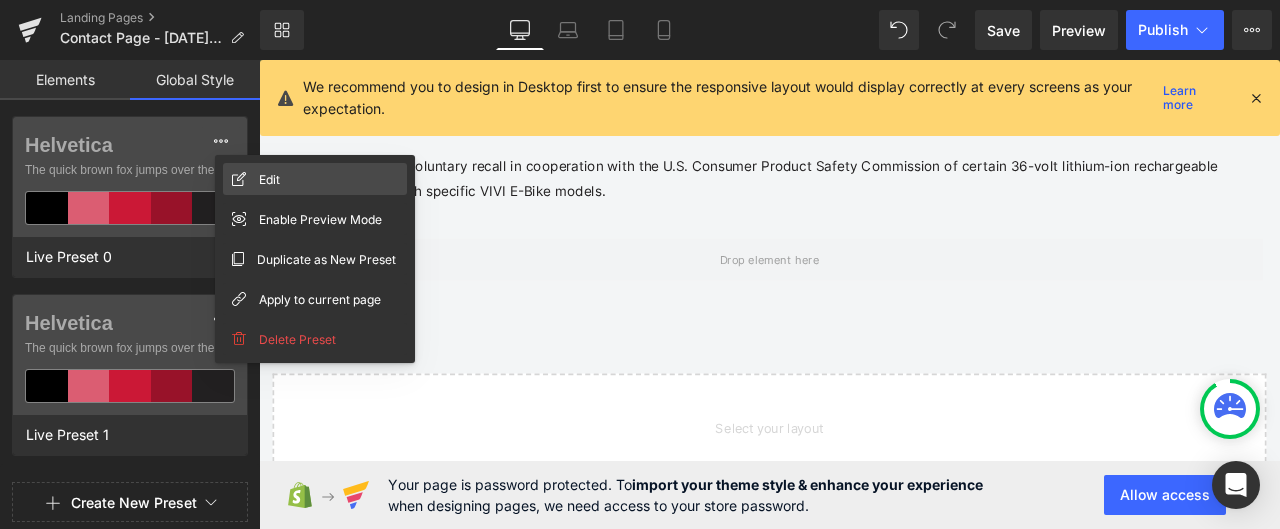 click on "Edit" at bounding box center (269, 179) 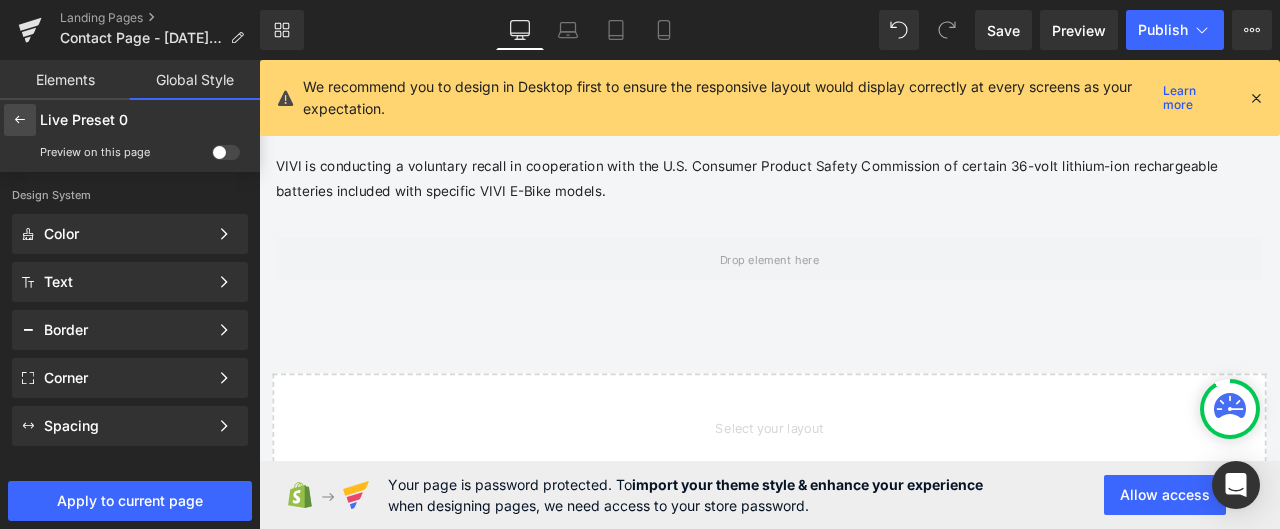 click at bounding box center (20, 120) 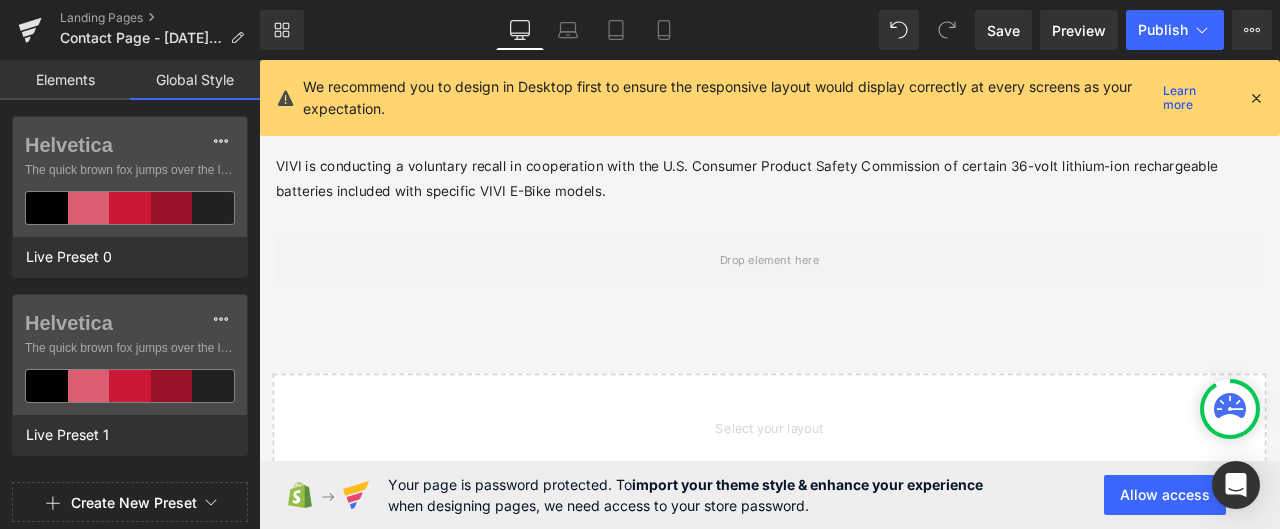 click on "Elements" at bounding box center (65, 80) 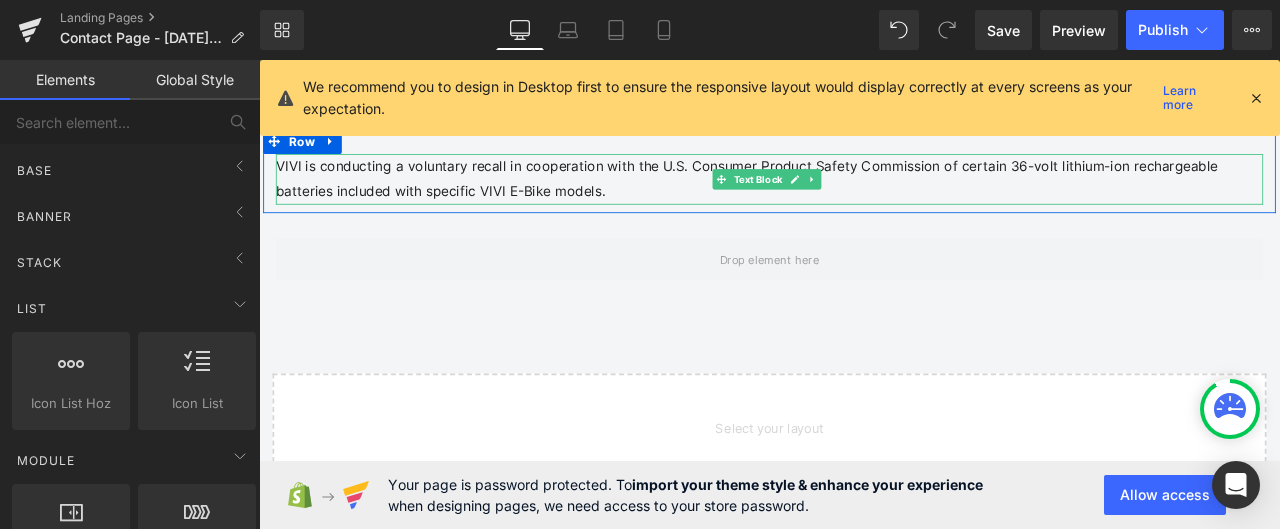 click on "VIVI is conducting a voluntary recall in cooperation with the U.S. Consumer Product Safety Commission of certain 36-volt lithium-ion rechargeable batteries included with specific VIVI E-Bike models." at bounding box center (864, 201) 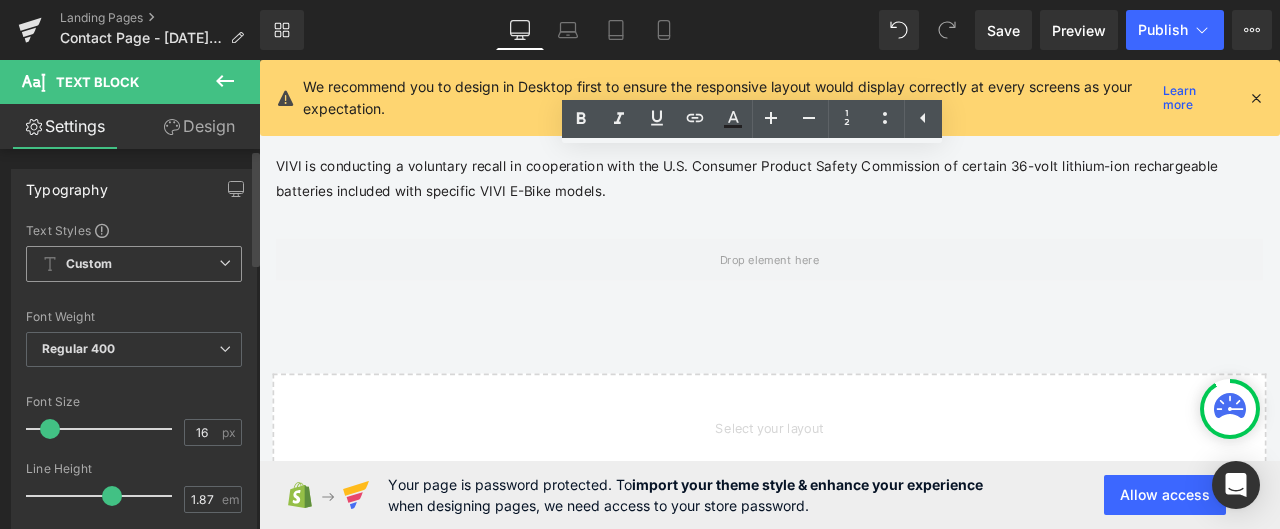 click on "Custom
Setup Global Style" at bounding box center [134, 264] 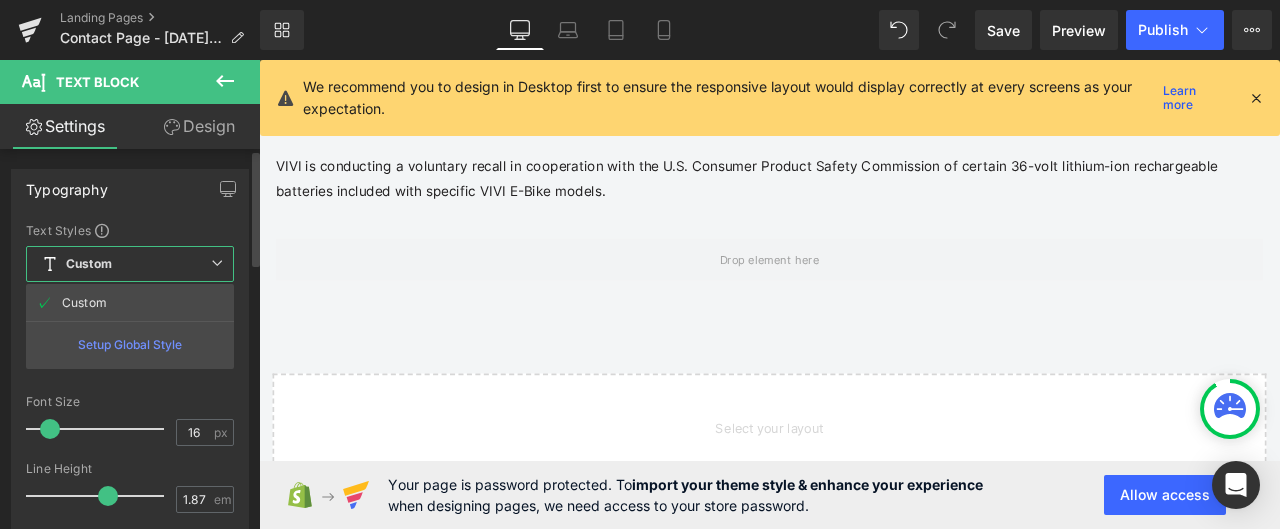 click on "Custom
Setup Global Style" at bounding box center (130, 264) 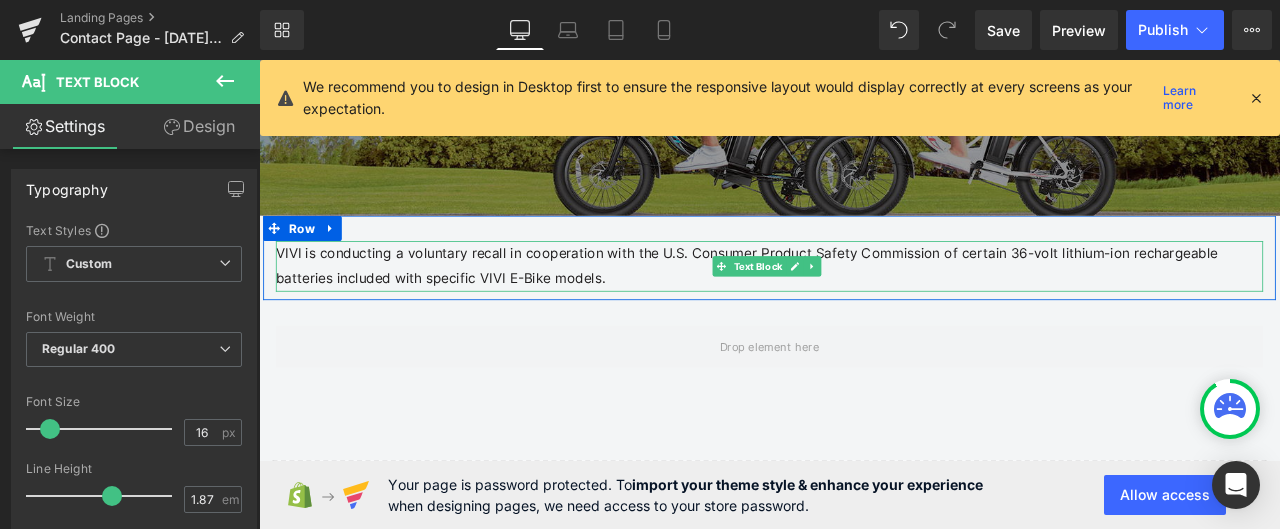 scroll, scrollTop: 448, scrollLeft: 0, axis: vertical 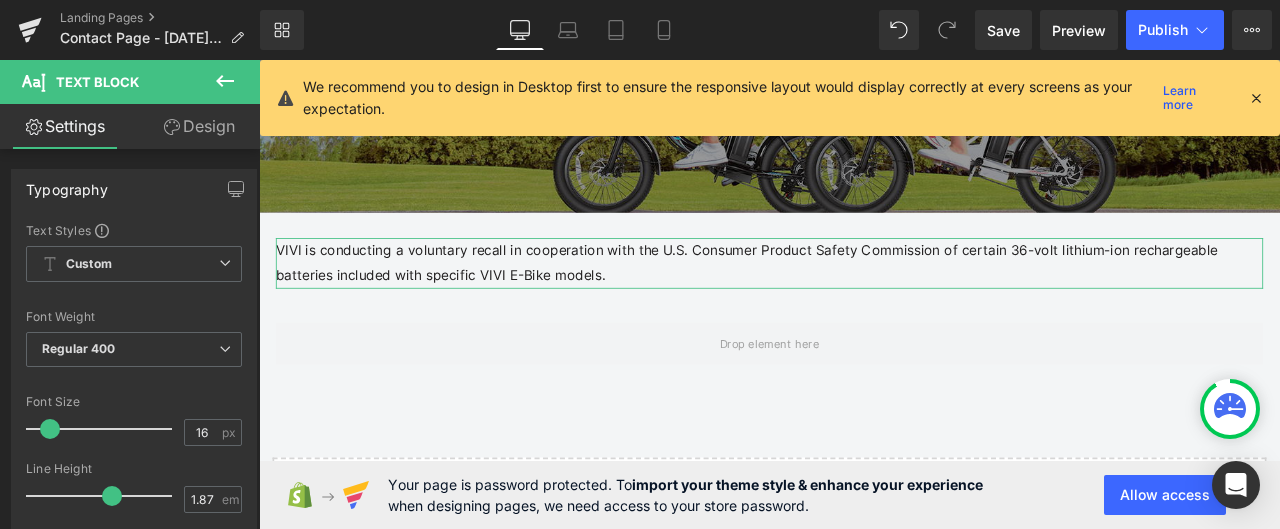 click on "Design" at bounding box center [199, 126] 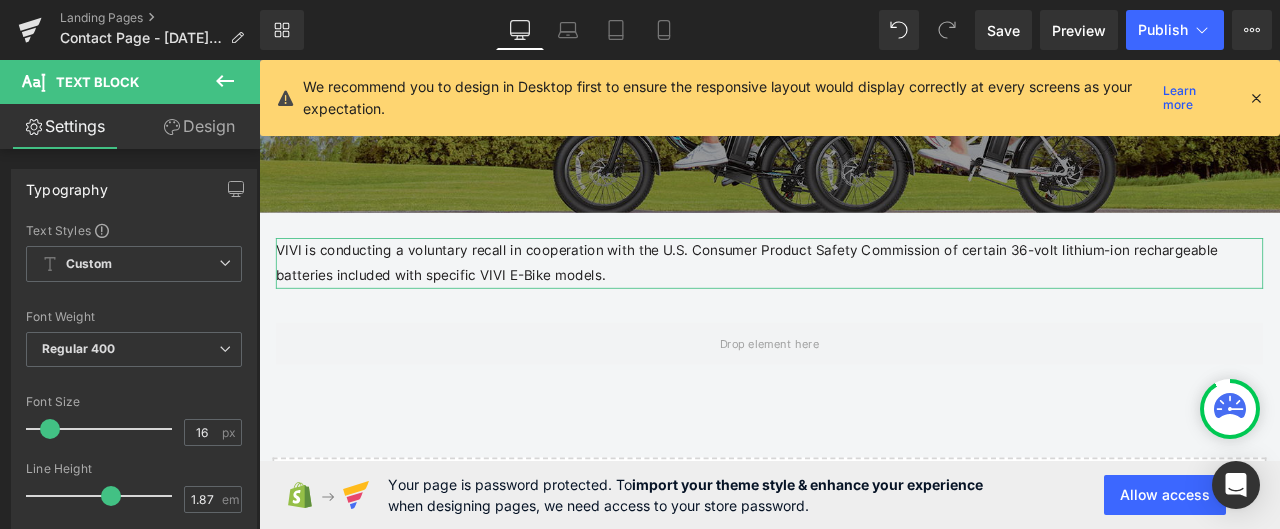 type on "100" 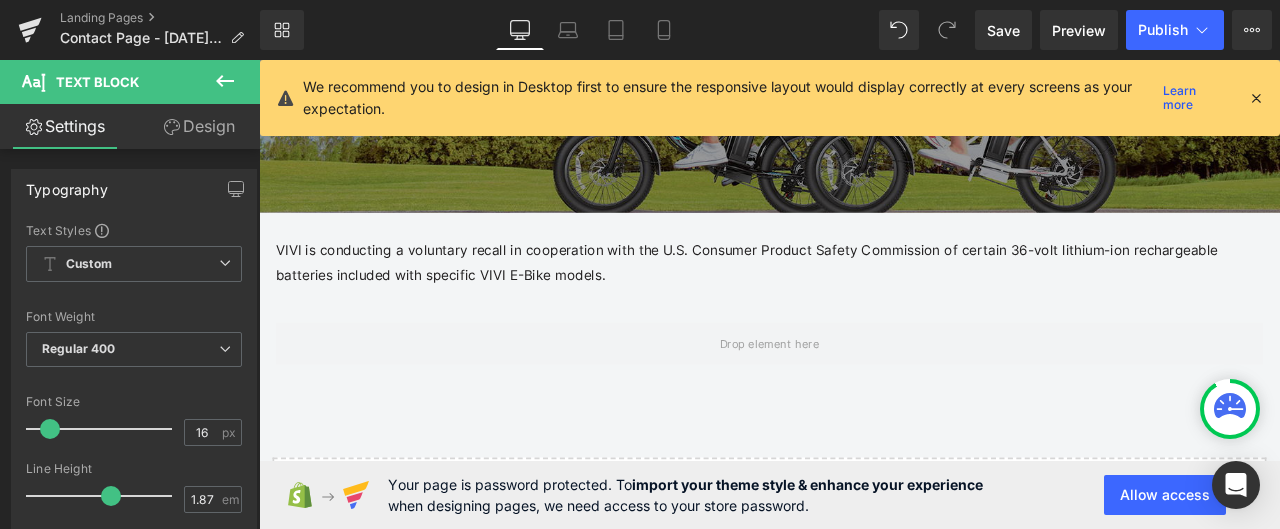 click 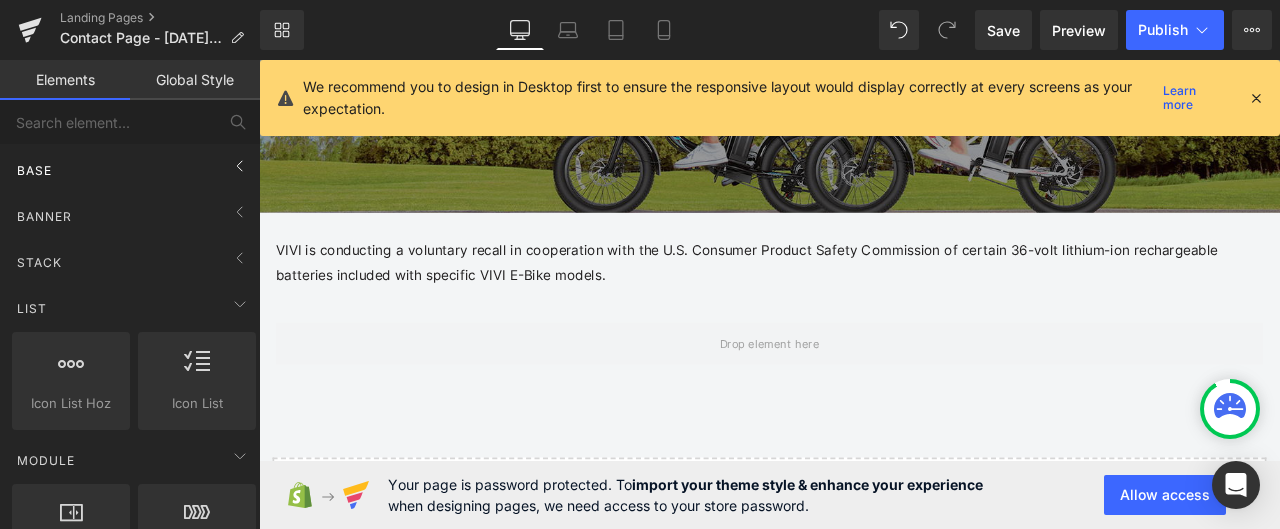 click on "Base" at bounding box center (134, 170) 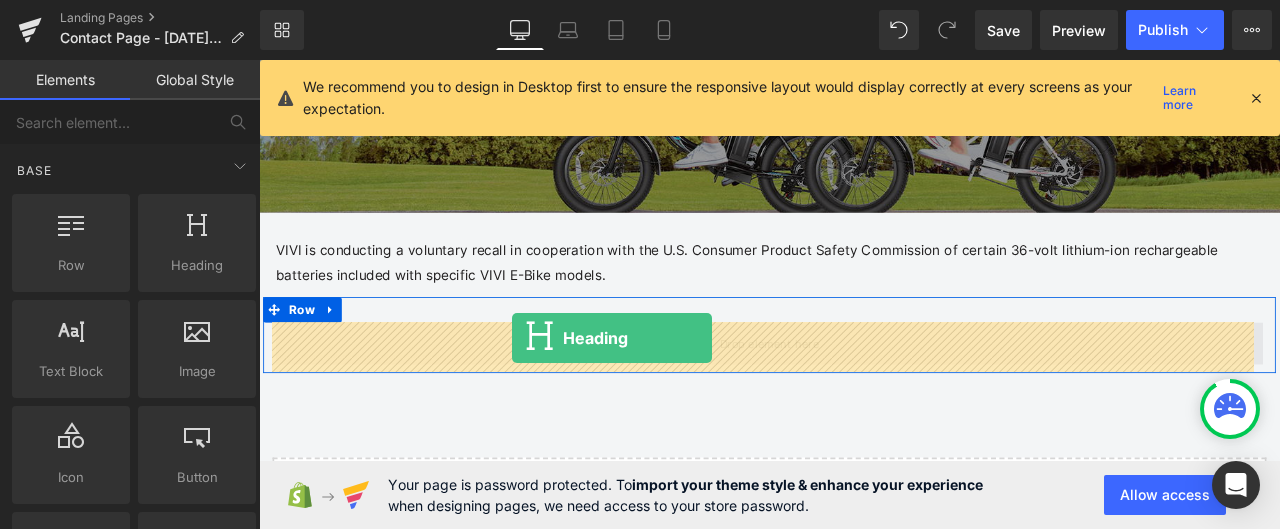 drag, startPoint x: 441, startPoint y: 313, endPoint x: 559, endPoint y: 390, distance: 140.90068 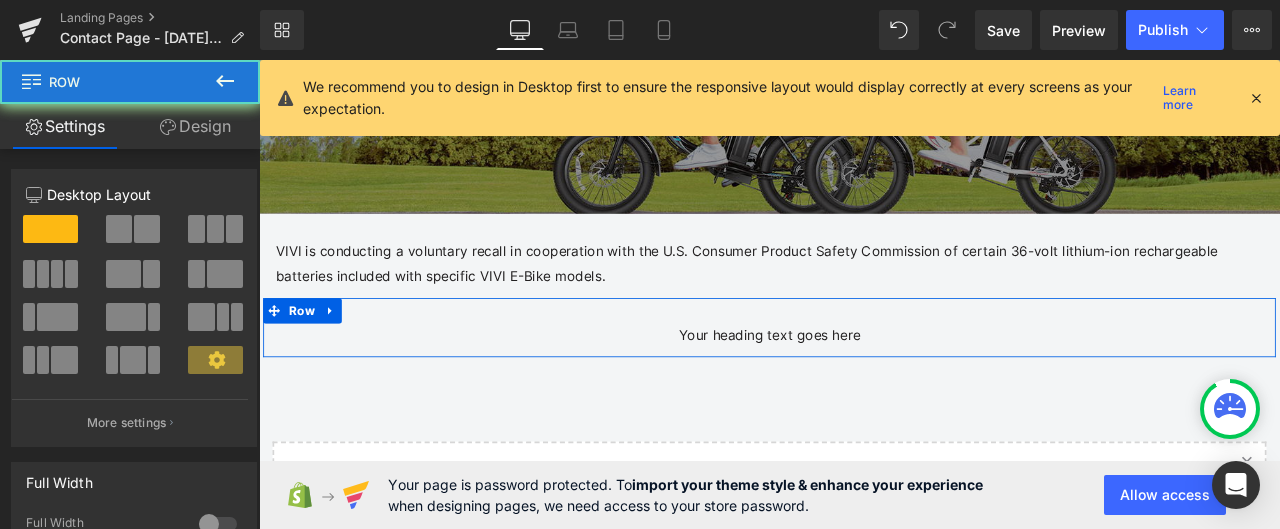click on "Your heading text goes here
Heading
Row" at bounding box center [864, 376] 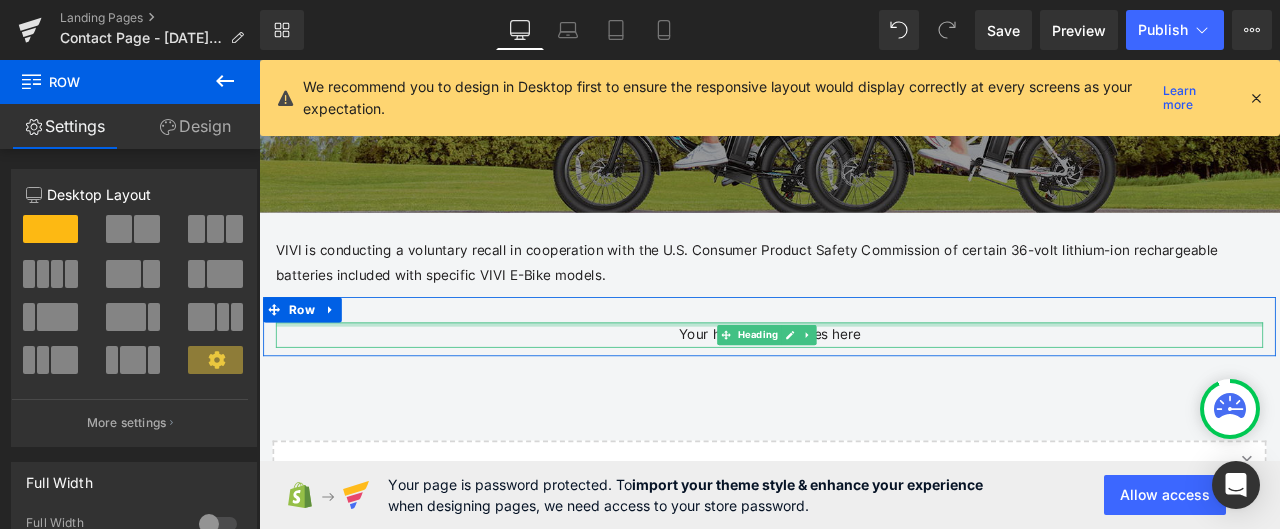 click at bounding box center (864, 373) 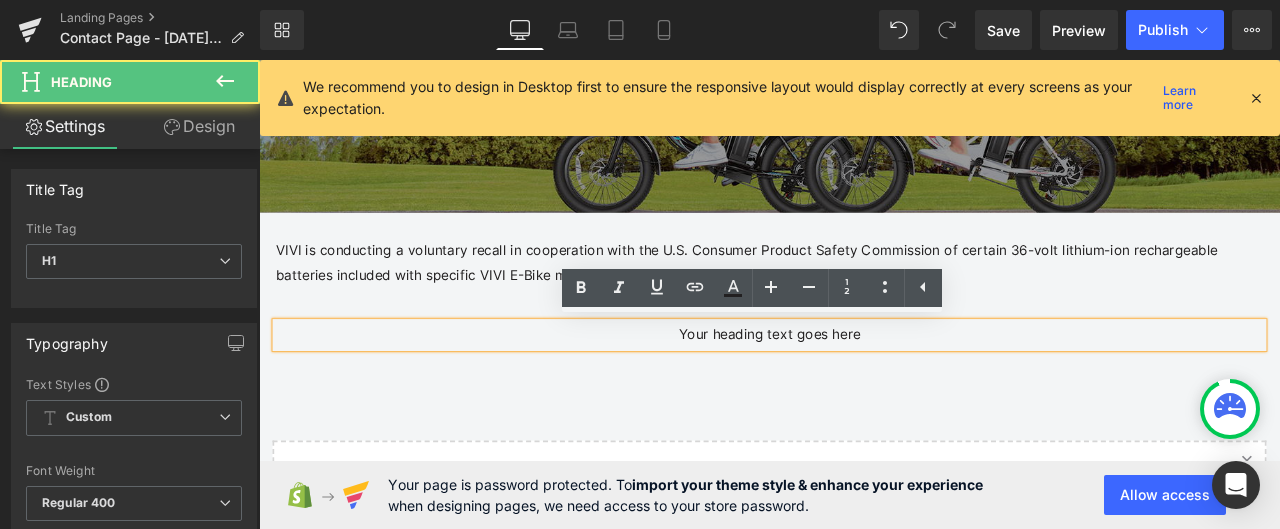 click on "Your heading text goes here" at bounding box center (864, 386) 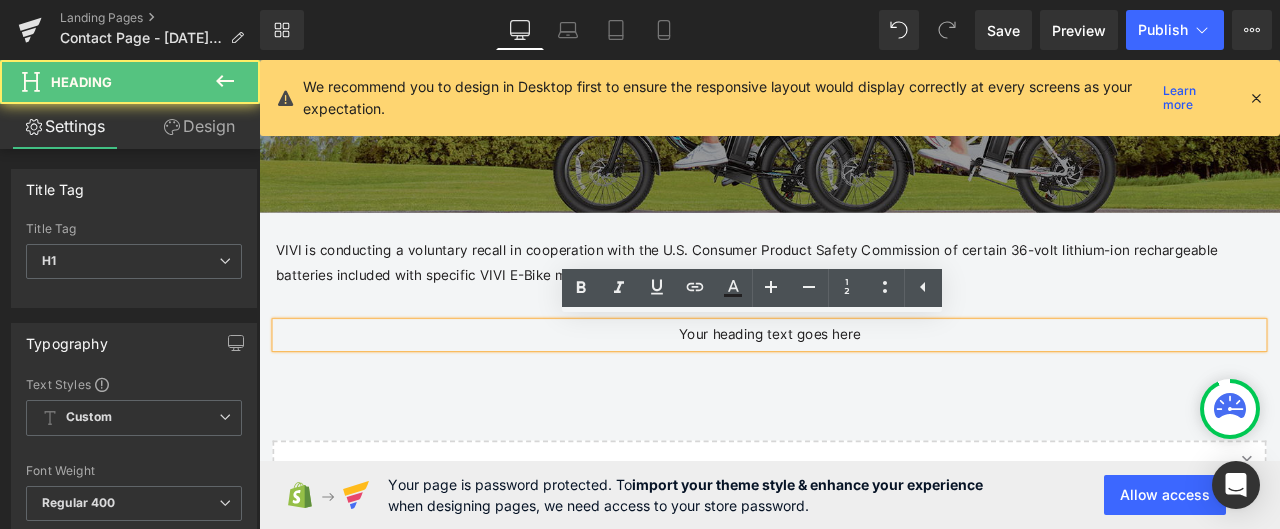 click on "Your heading text goes here" at bounding box center [864, 386] 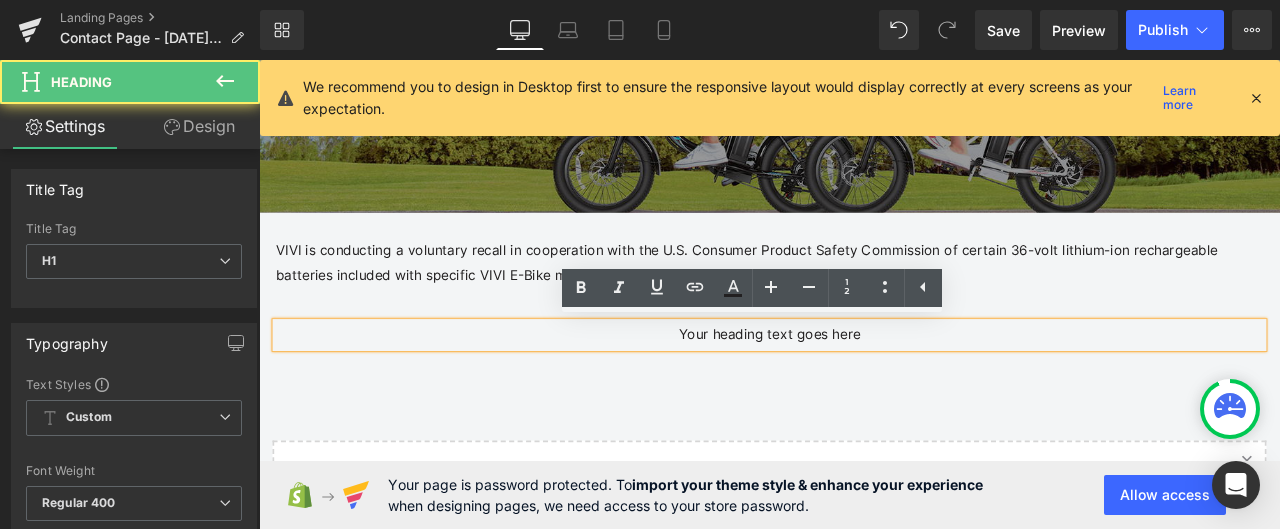 click on "Your heading text goes here" at bounding box center [864, 386] 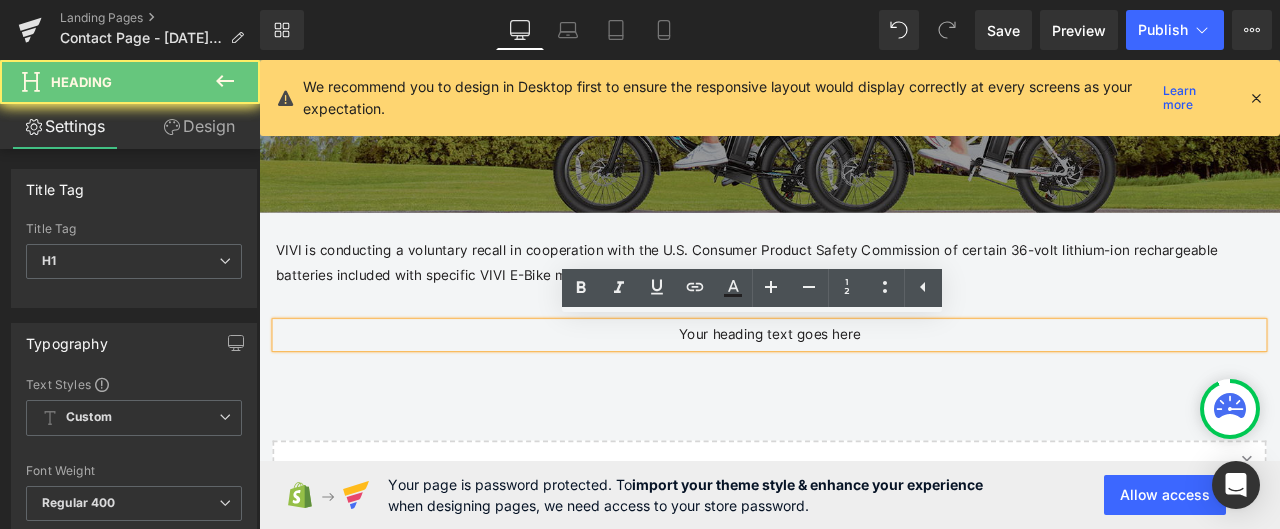 click on "Your heading text goes here" at bounding box center [864, 386] 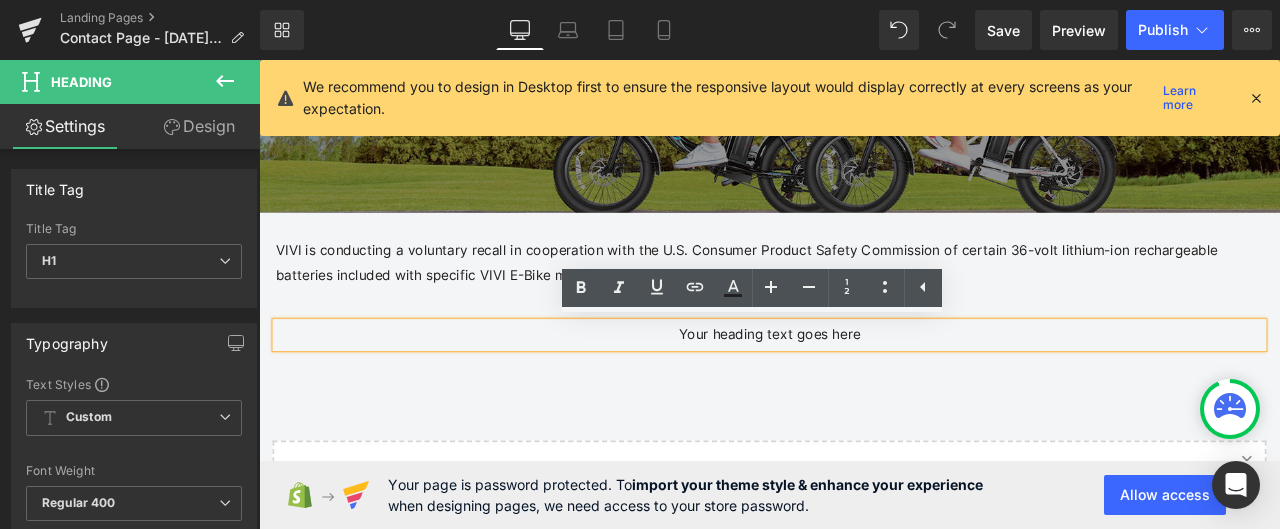 paste 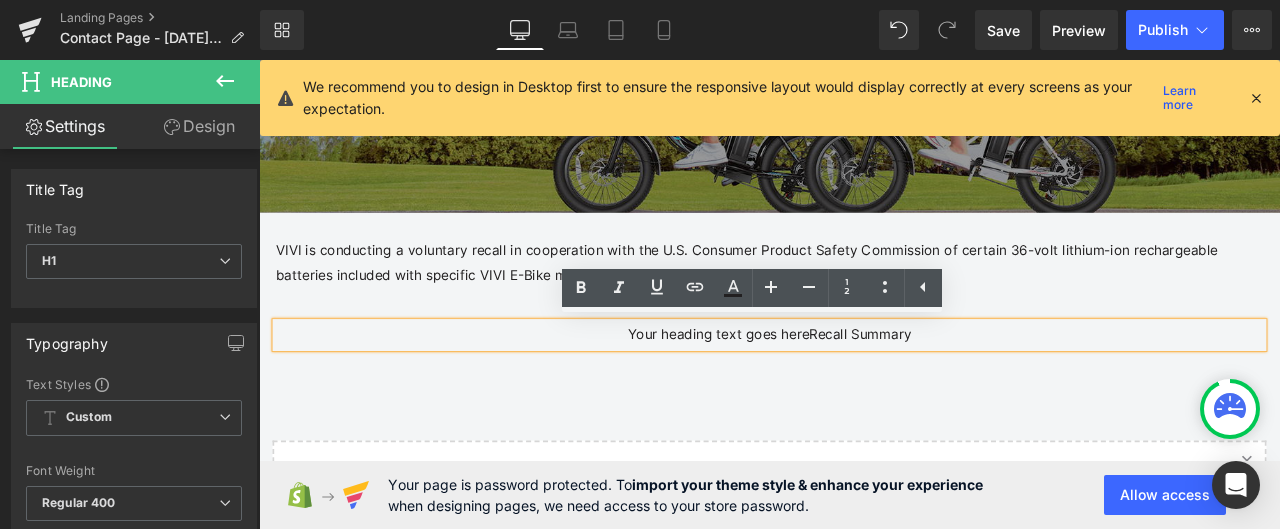 type 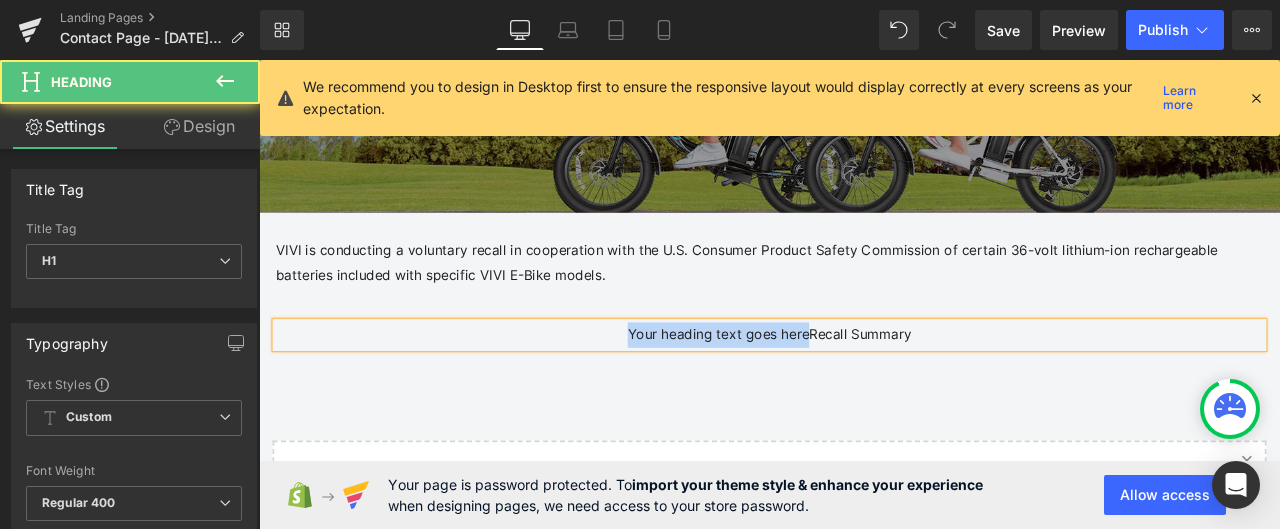 drag, startPoint x: 898, startPoint y: 394, endPoint x: 656, endPoint y: 391, distance: 242.0186 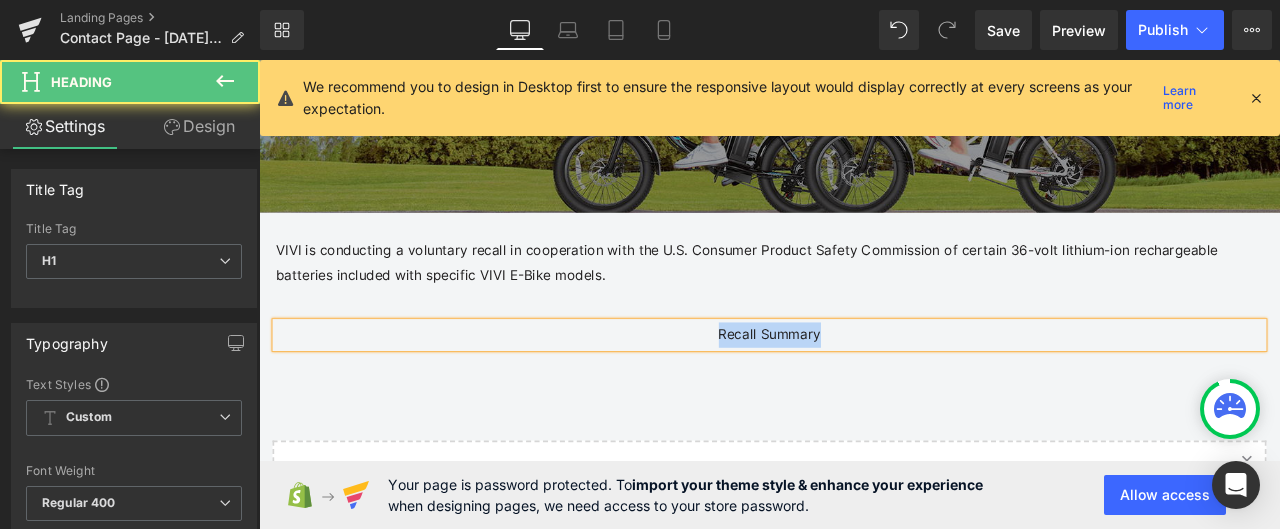 drag, startPoint x: 942, startPoint y: 393, endPoint x: 775, endPoint y: 389, distance: 167.0479 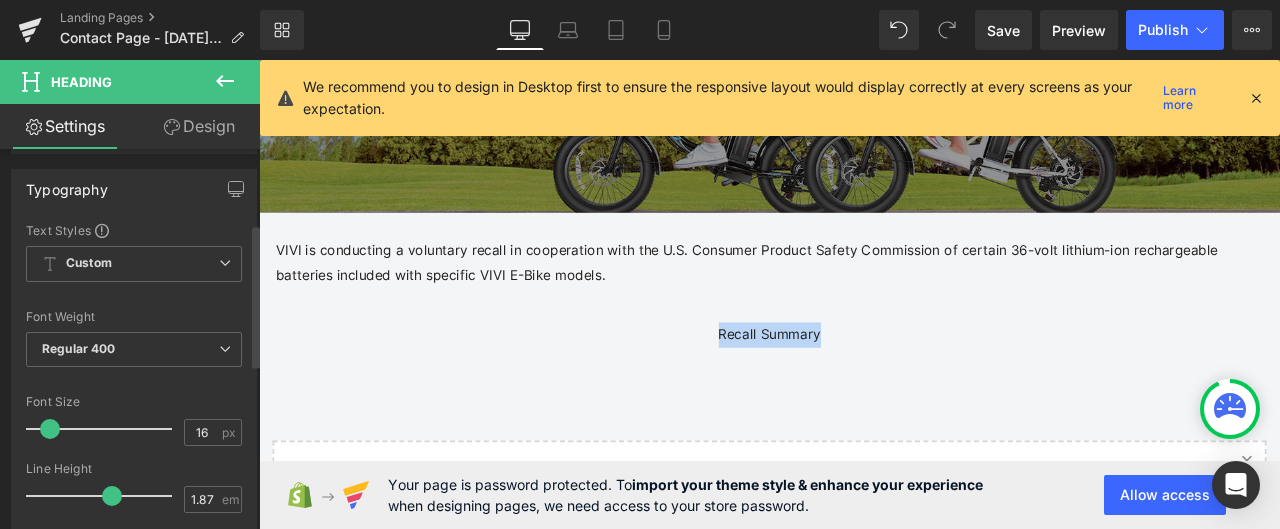scroll, scrollTop: 200, scrollLeft: 0, axis: vertical 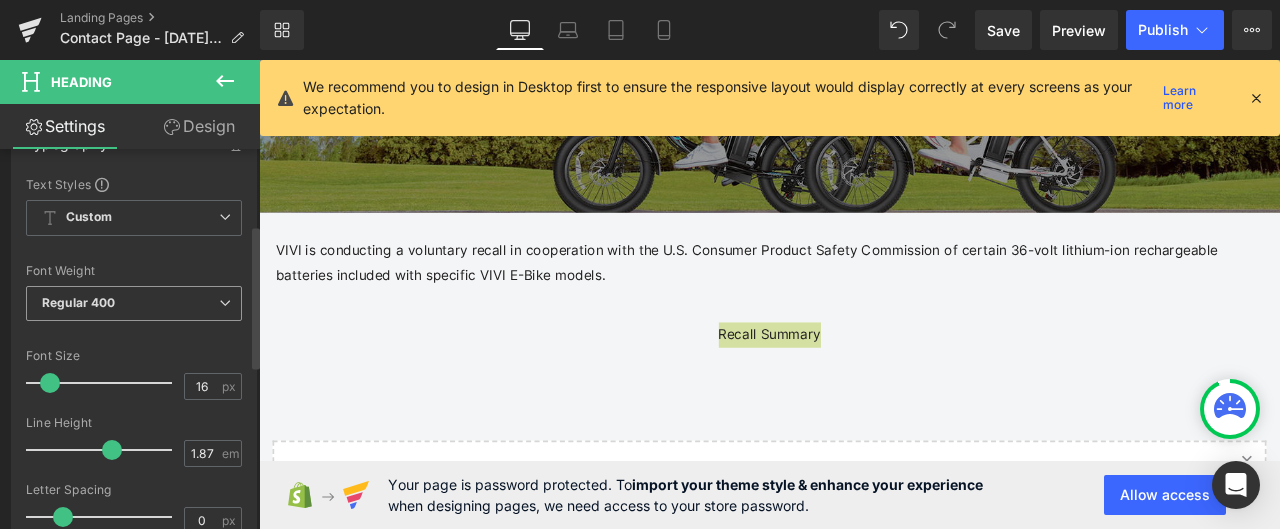 click on "Regular 400" at bounding box center (134, 303) 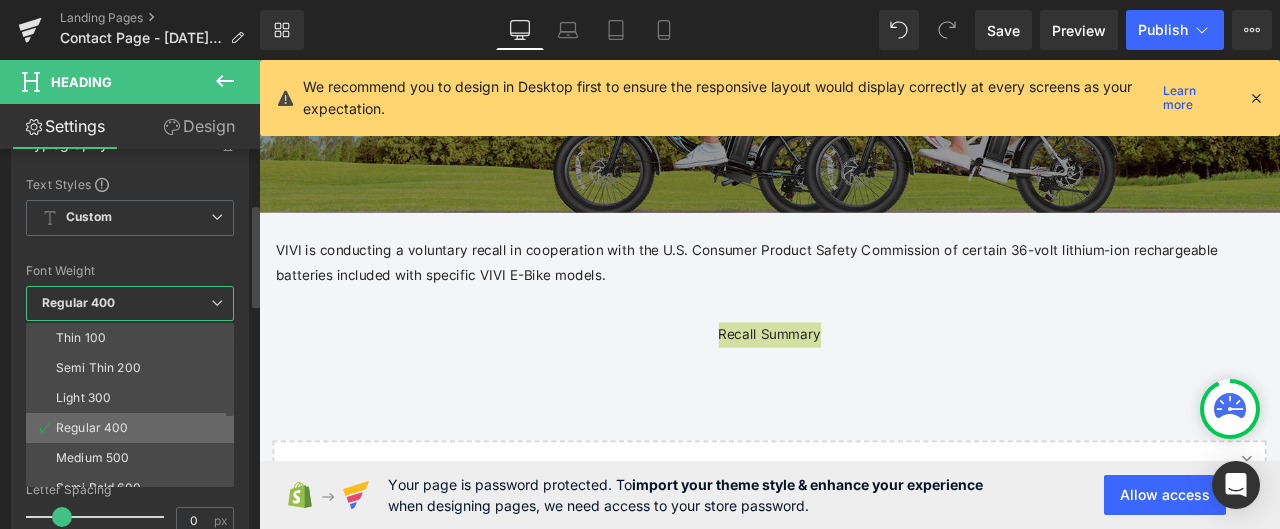 scroll, scrollTop: 100, scrollLeft: 0, axis: vertical 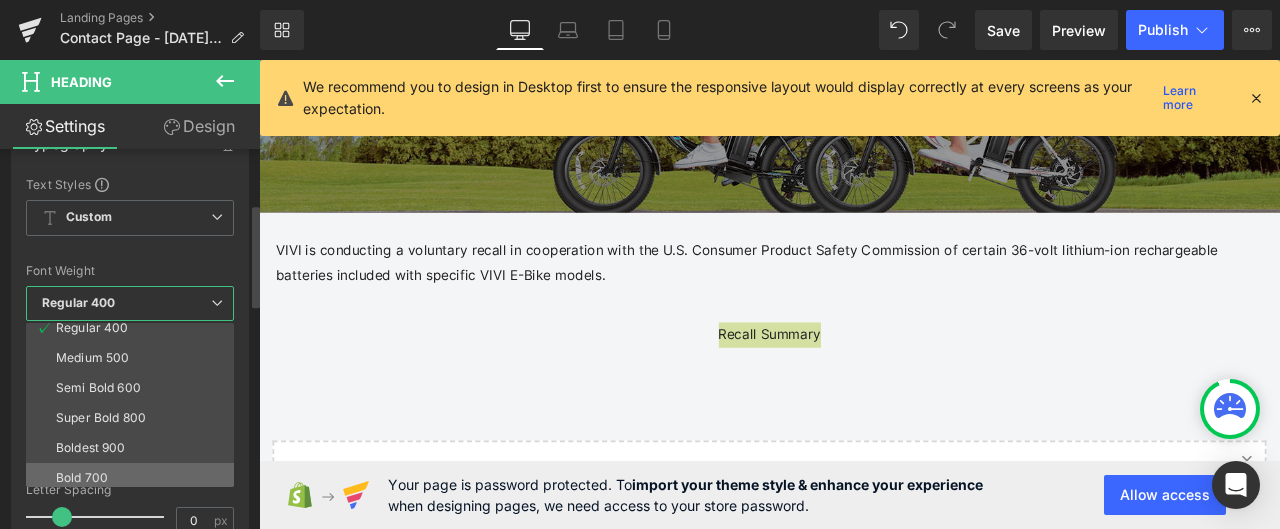 click on "Bold 700" at bounding box center (134, 478) 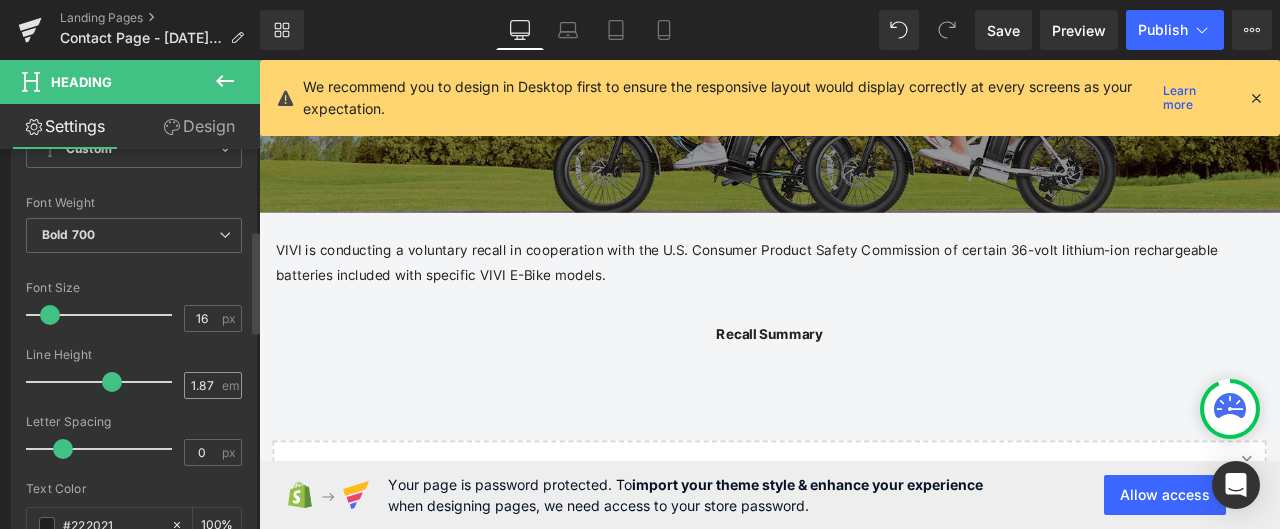 scroll, scrollTop: 300, scrollLeft: 0, axis: vertical 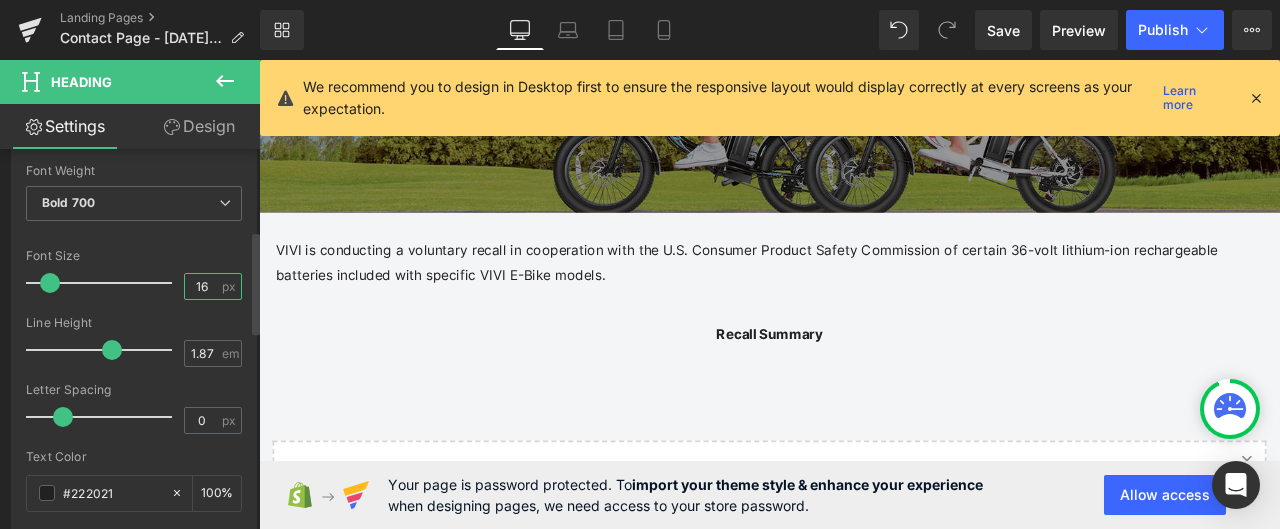 click on "16" at bounding box center (202, 286) 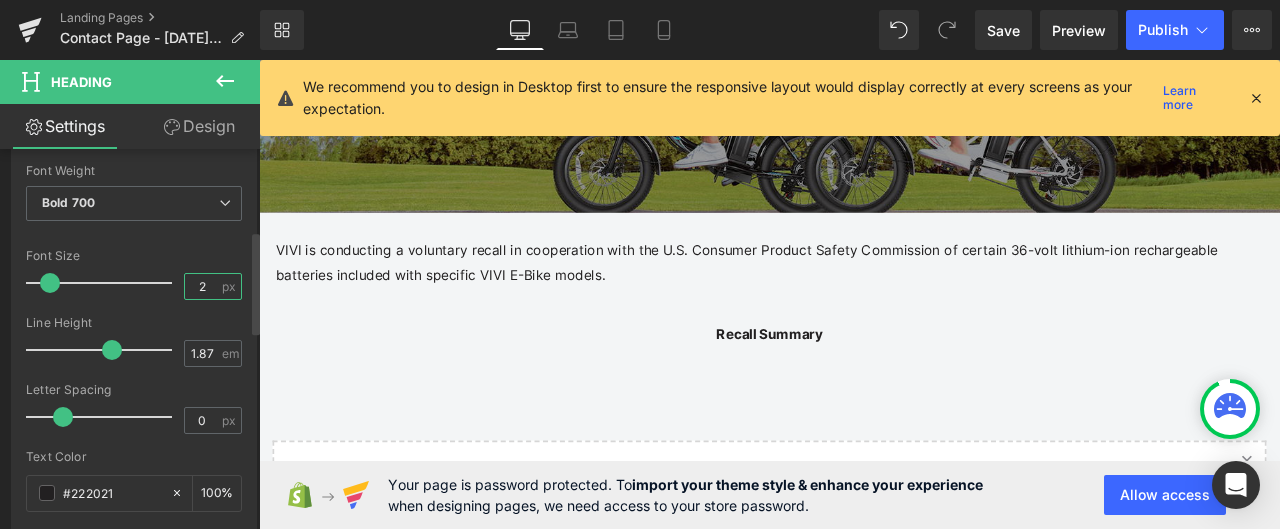 type on "20" 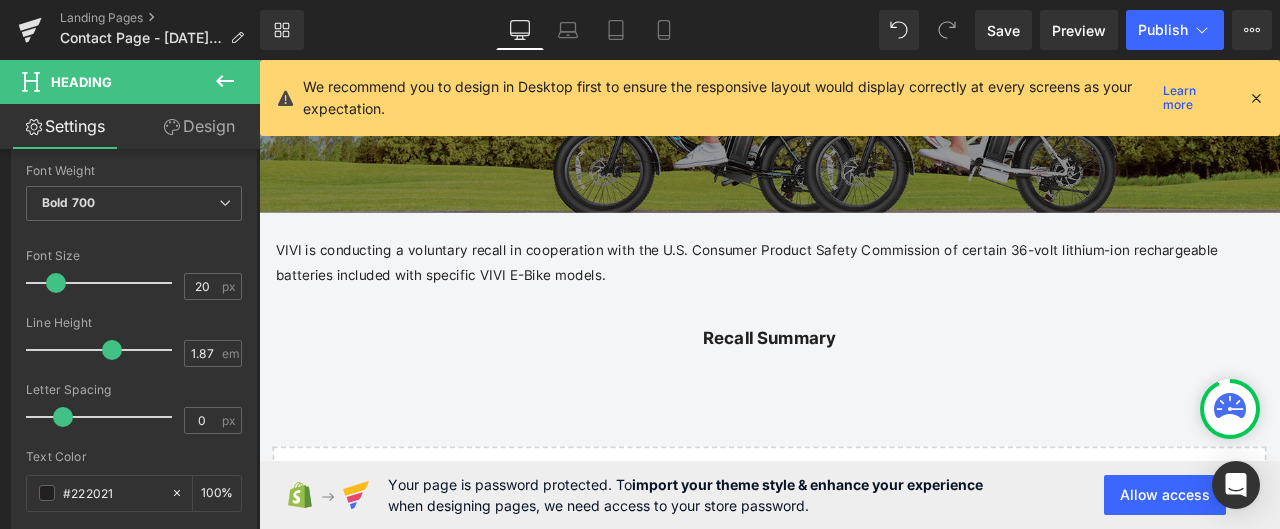 click on "PRODUCT RECALL NOTICE
Heading
Row         [GEOGRAPHIC_DATA] ONLY Heading         Row
36-Volt Lithium-Ion Batteries used with VIVI E-bikes
Heading
Hero Banner         Row
VIVI is conducting a voluntary recall in cooperation with the U.S. Consumer Product Safety Commission of certain 36-volt lithium-ion rechargeable batteries included with specific VIVI E-Bike models.
Text Block
Row
Recall Summary
Heading
Row
Select your layout" at bounding box center [864, 397] 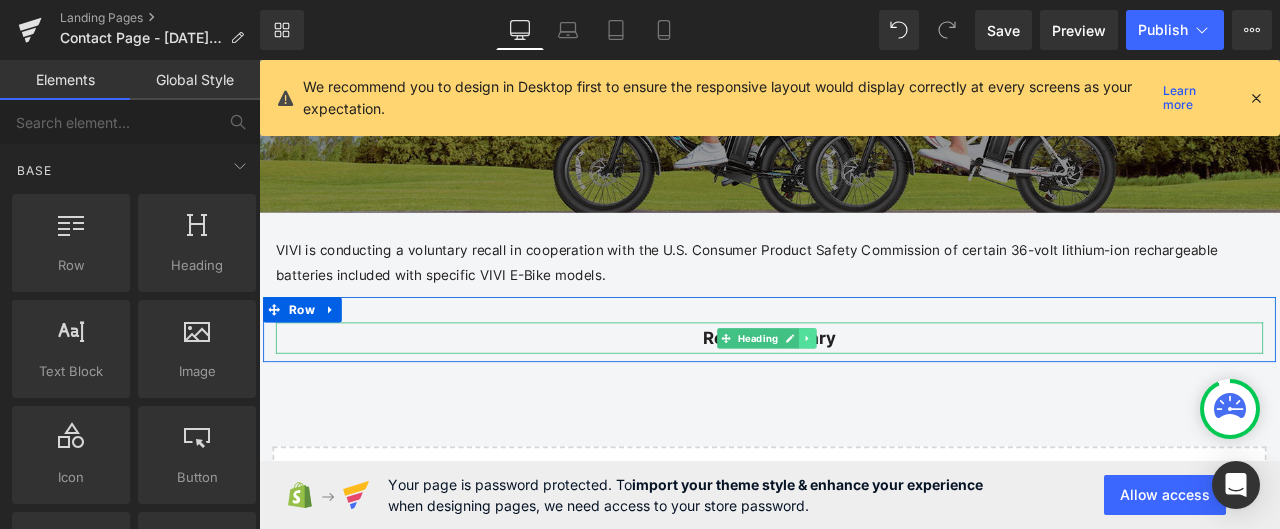 click at bounding box center [909, 390] 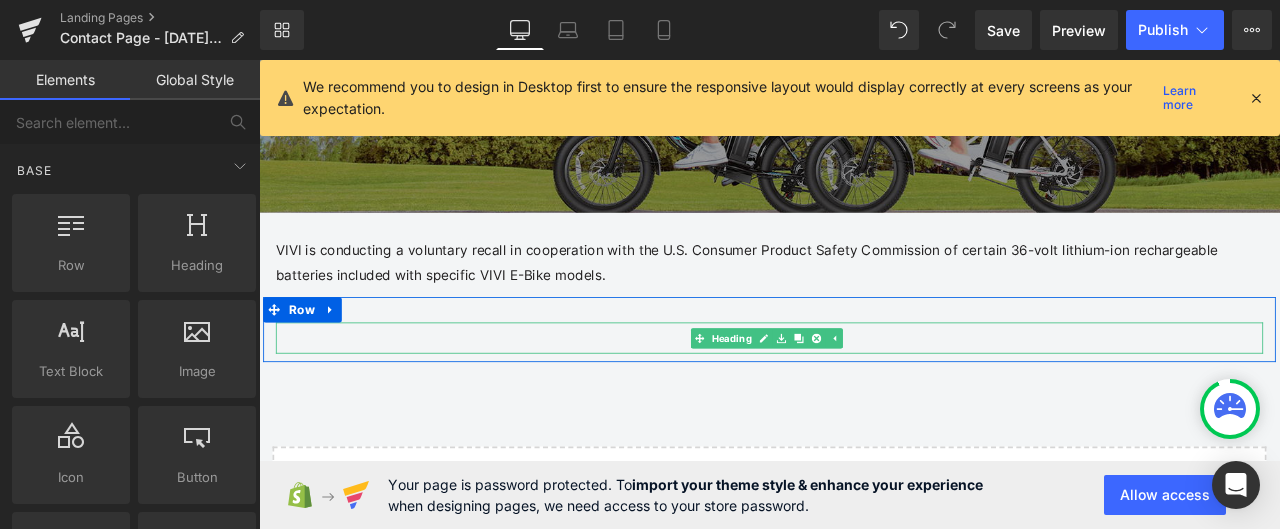 click on "Recall Summary" at bounding box center (864, 389) 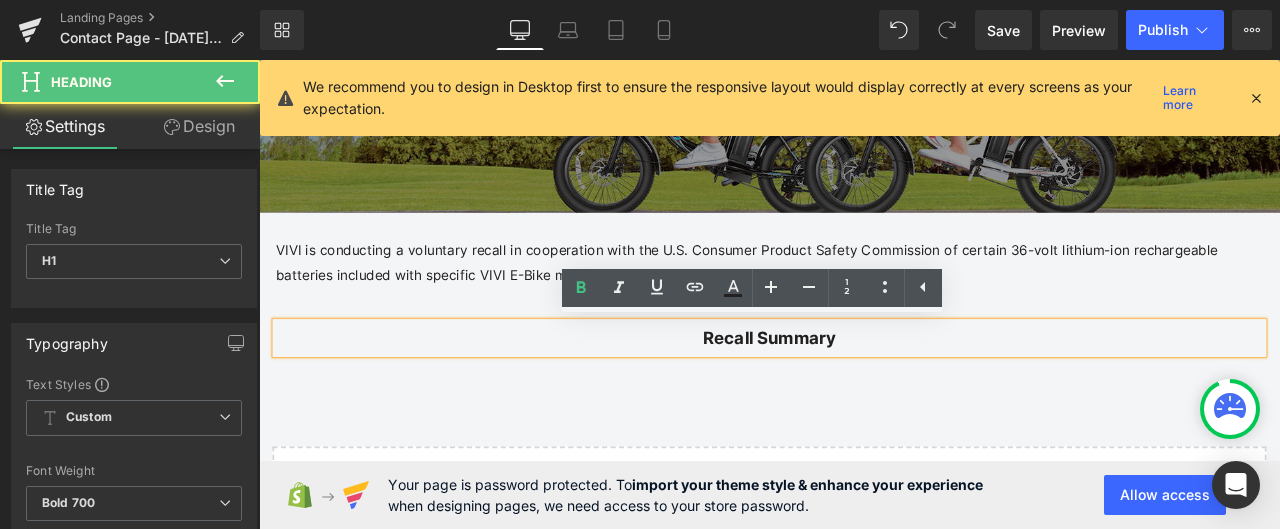click on "Recall Summary" at bounding box center (864, 389) 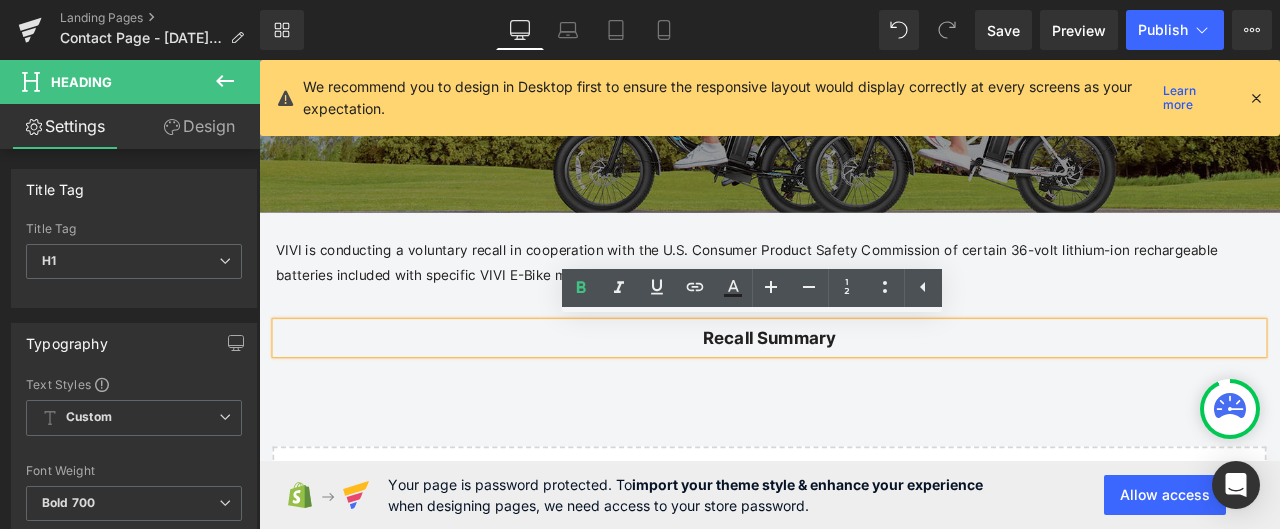 click on "Recall Summary" at bounding box center (864, 389) 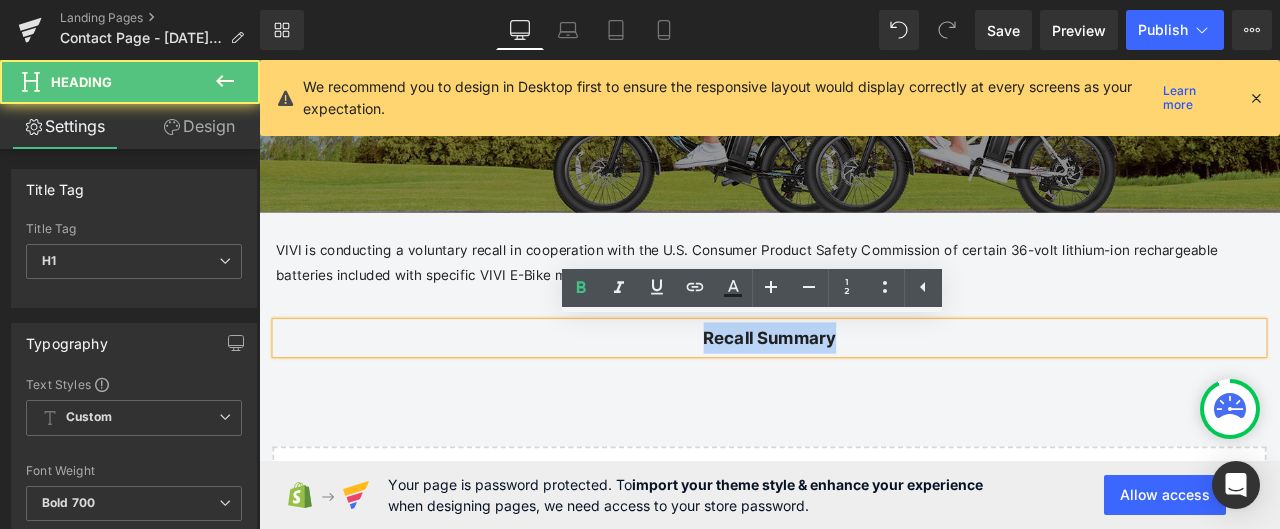 drag, startPoint x: 954, startPoint y: 393, endPoint x: 720, endPoint y: 389, distance: 234.03418 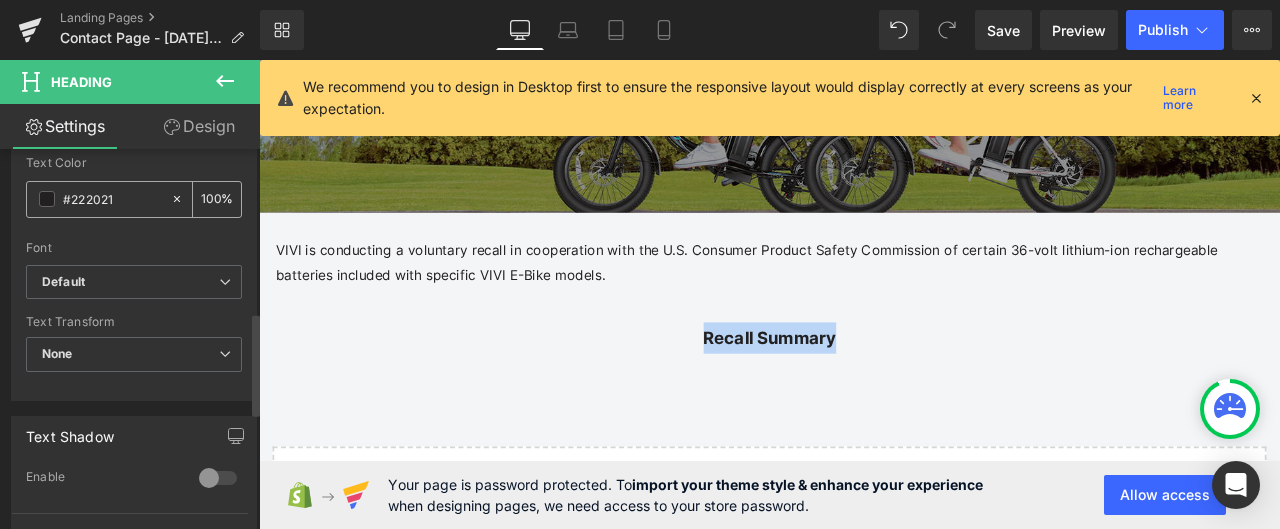 scroll, scrollTop: 600, scrollLeft: 0, axis: vertical 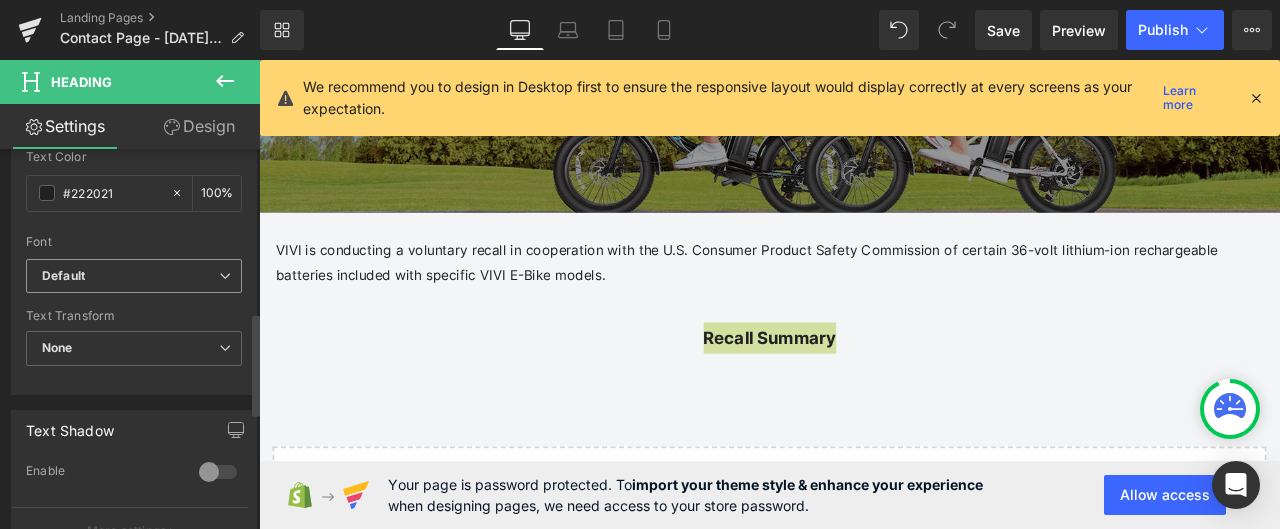 click on "Default" at bounding box center [130, 276] 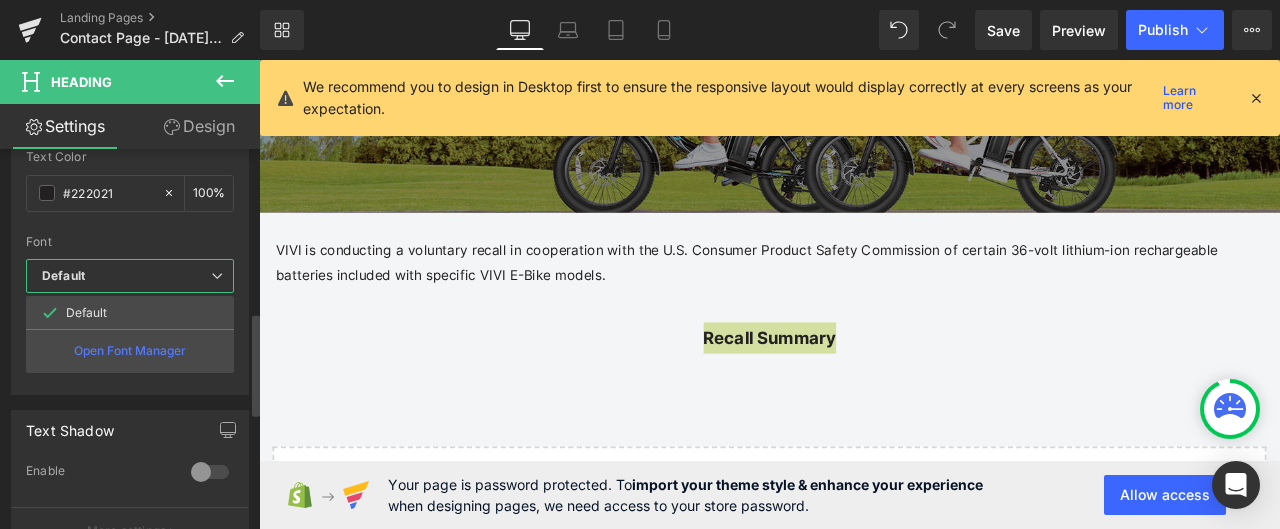 click on "Default" at bounding box center (126, 276) 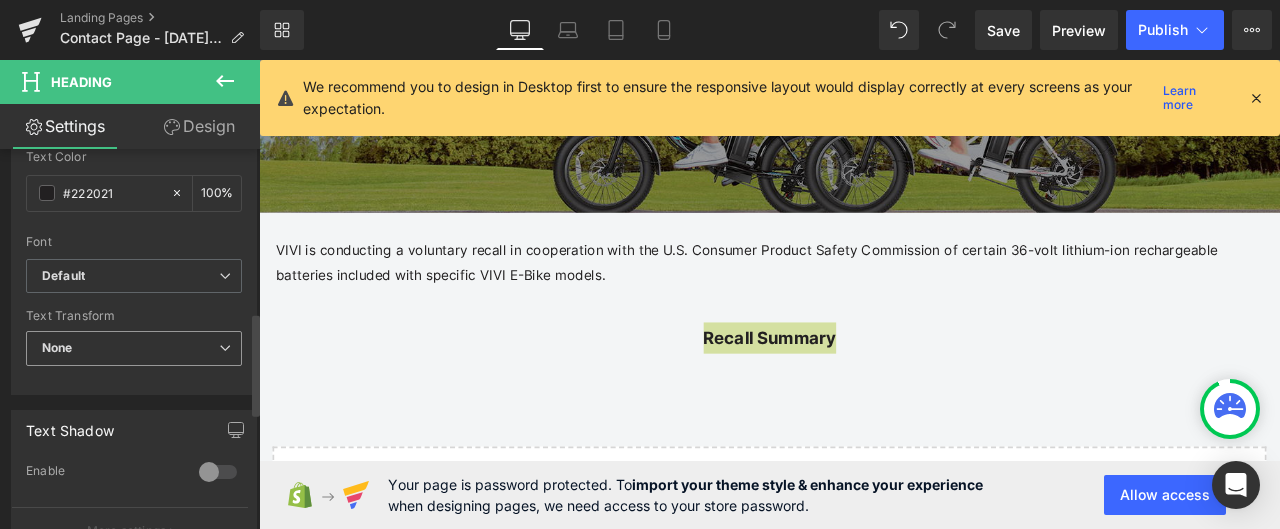 click on "None" at bounding box center [134, 348] 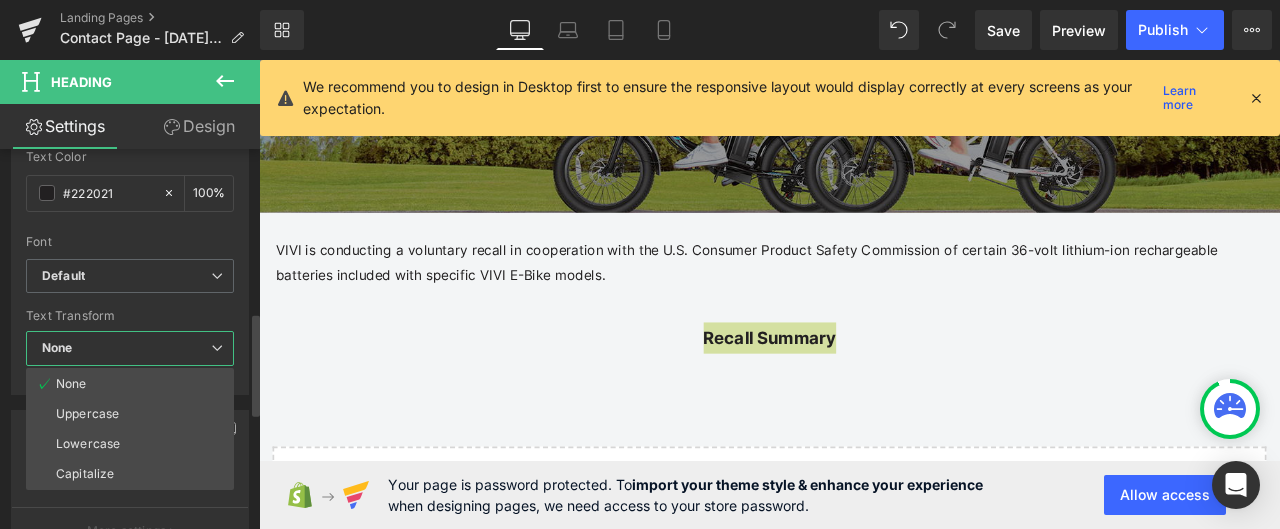 click on "None" at bounding box center (130, 348) 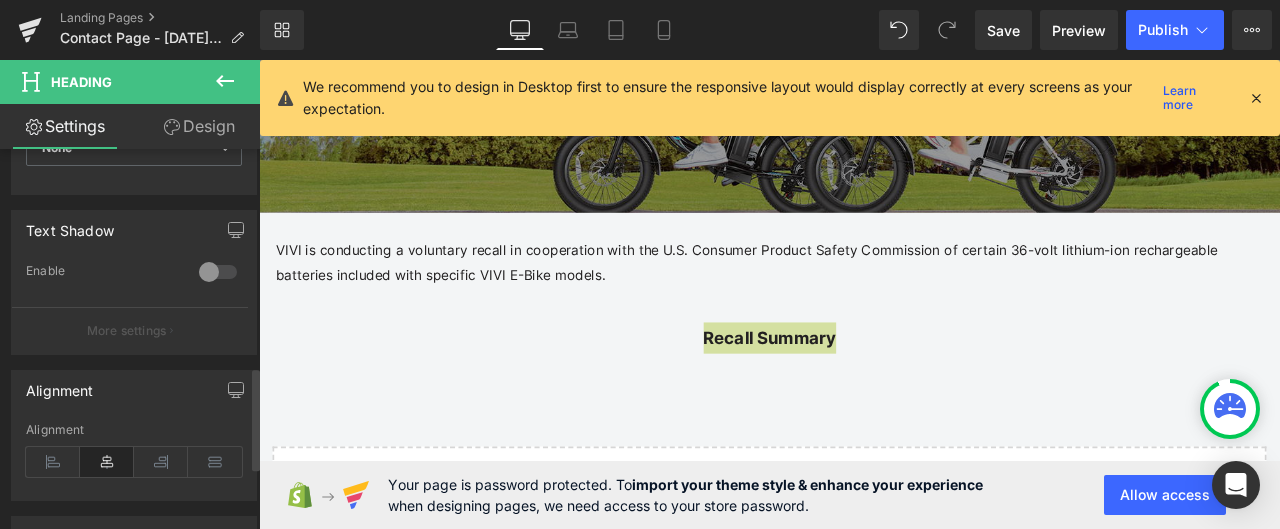 scroll, scrollTop: 1000, scrollLeft: 0, axis: vertical 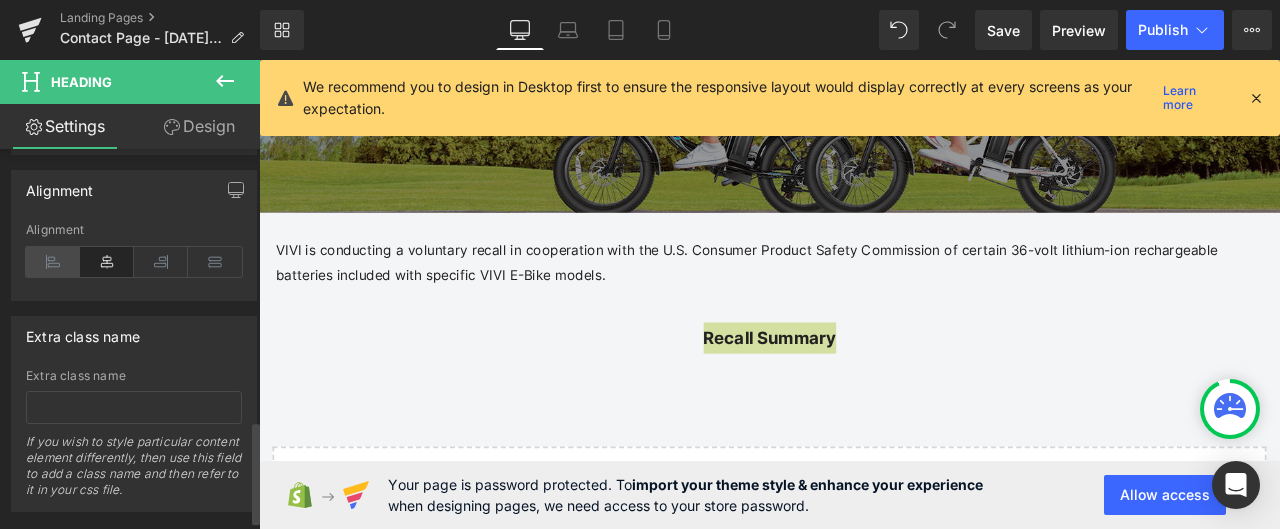 click at bounding box center [53, 262] 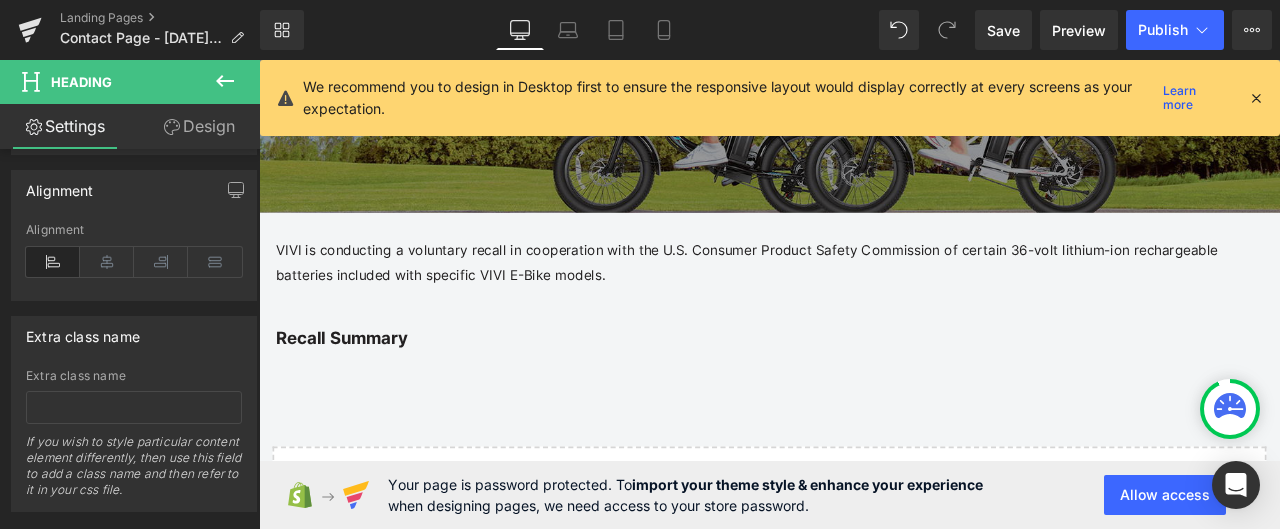 click on "PRODUCT RECALL NOTICE
Heading
Row         [GEOGRAPHIC_DATA] ONLY Heading         Row
36-Volt Lithium-Ion Batteries used with VIVI E-bikes
Heading
Hero Banner         Row
VIVI is conducting a voluntary recall in cooperation with the U.S. Consumer Product Safety Commission of certain 36-volt lithium-ion rechargeable batteries included with specific VIVI E-Bike models.
Text Block
Row
Recall Summary
Heading
Row
Select your layout" at bounding box center (864, 397) 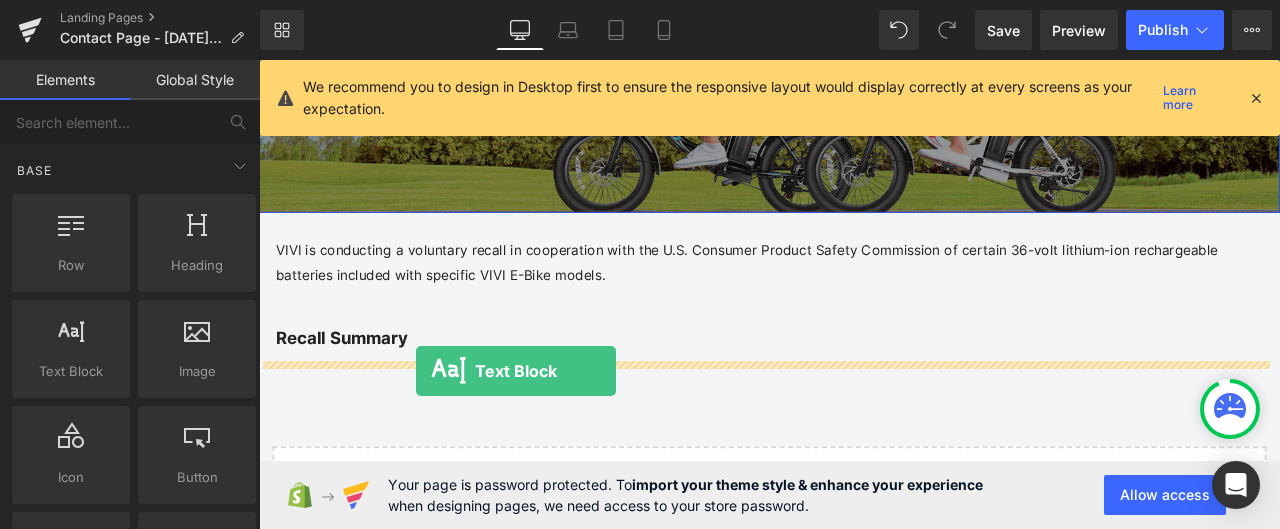 drag, startPoint x: 326, startPoint y: 404, endPoint x: 445, endPoint y: 428, distance: 121.39605 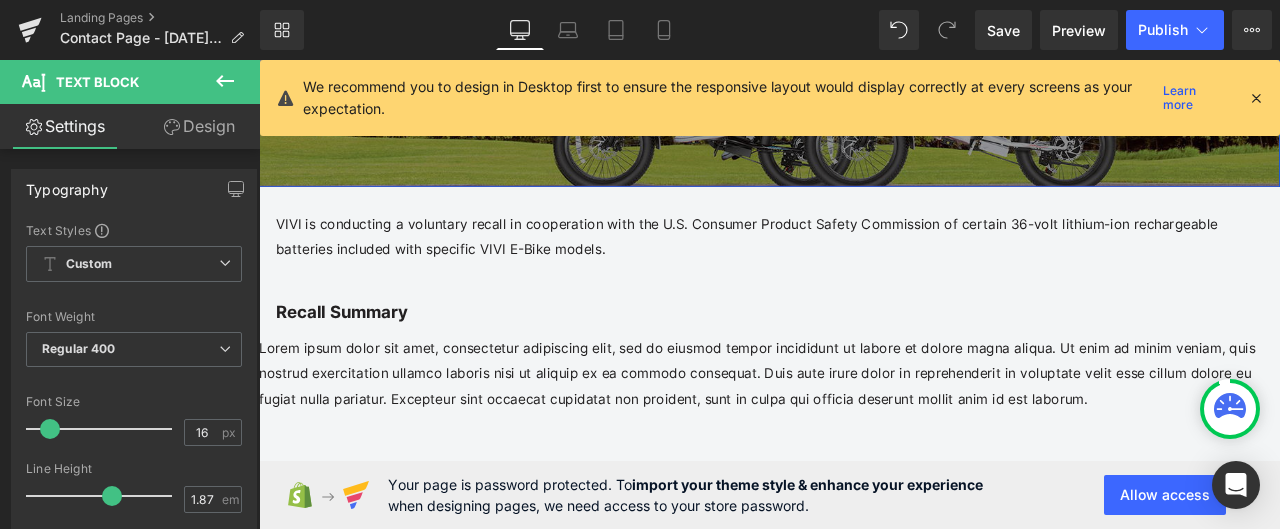 scroll, scrollTop: 448, scrollLeft: 0, axis: vertical 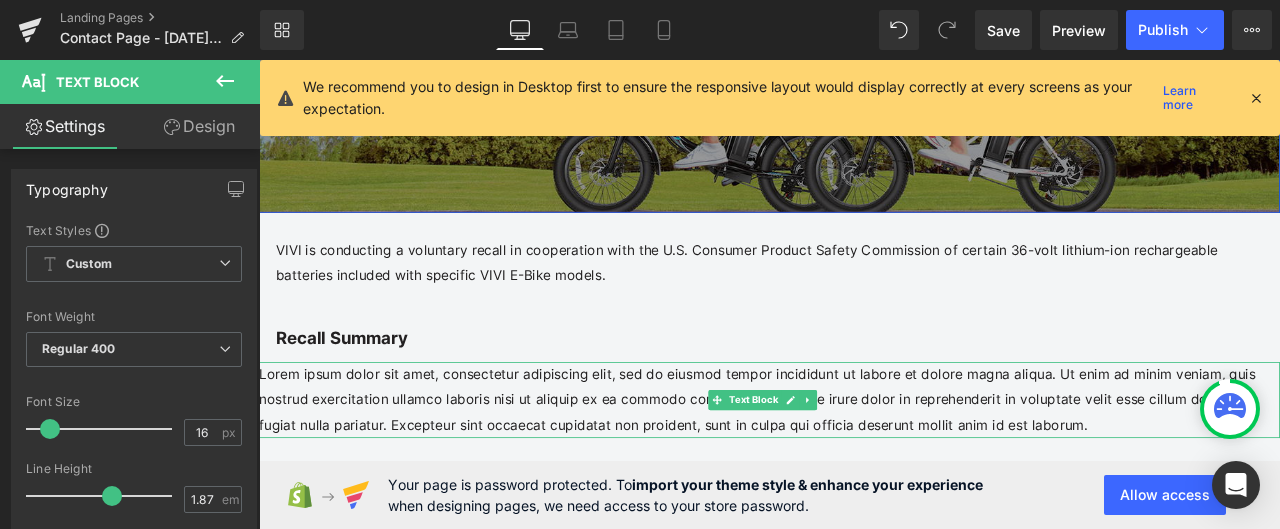 click on "Lorem ipsum dolor sit amet, consectetur adipiscing elit, sed do eiusmod tempor incididunt ut labore et dolore magna aliqua. Ut enim ad minim veniam, quis nostrud exercitation ullamco laboris nisi ut aliquip ex ea commodo consequat. Duis aute irure dolor in reprehenderit in voluptate velit esse cillum dolore eu fugiat nulla pariatur. Excepteur sint occaecat cupidatat non proident, sunt in culpa qui officia deserunt mollit anim id est laborum." at bounding box center [864, 463] 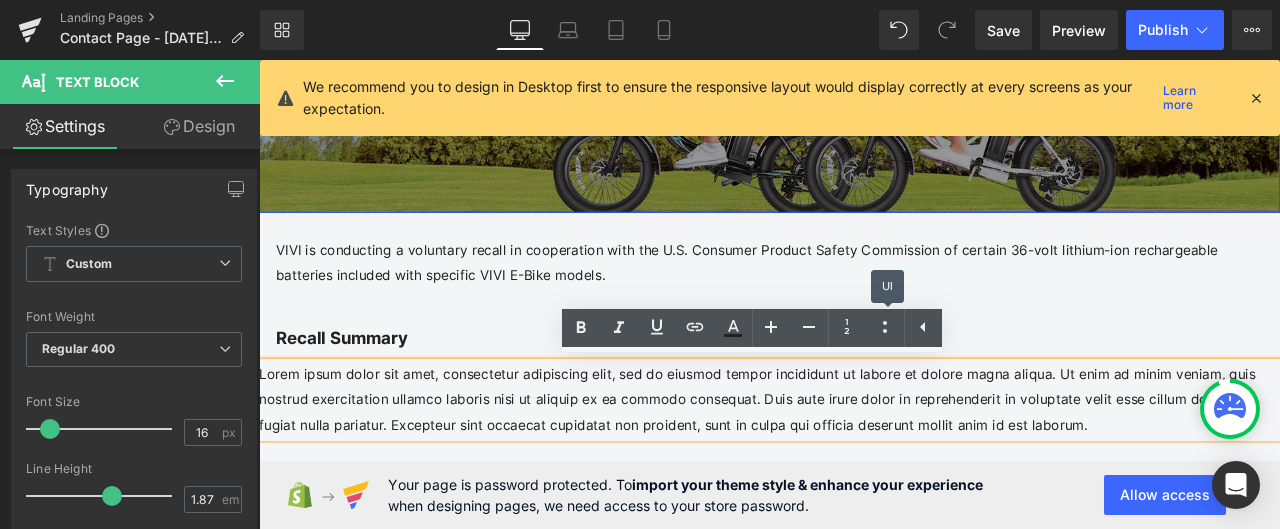 drag, startPoint x: 1135, startPoint y: 385, endPoint x: 858, endPoint y: 442, distance: 282.80383 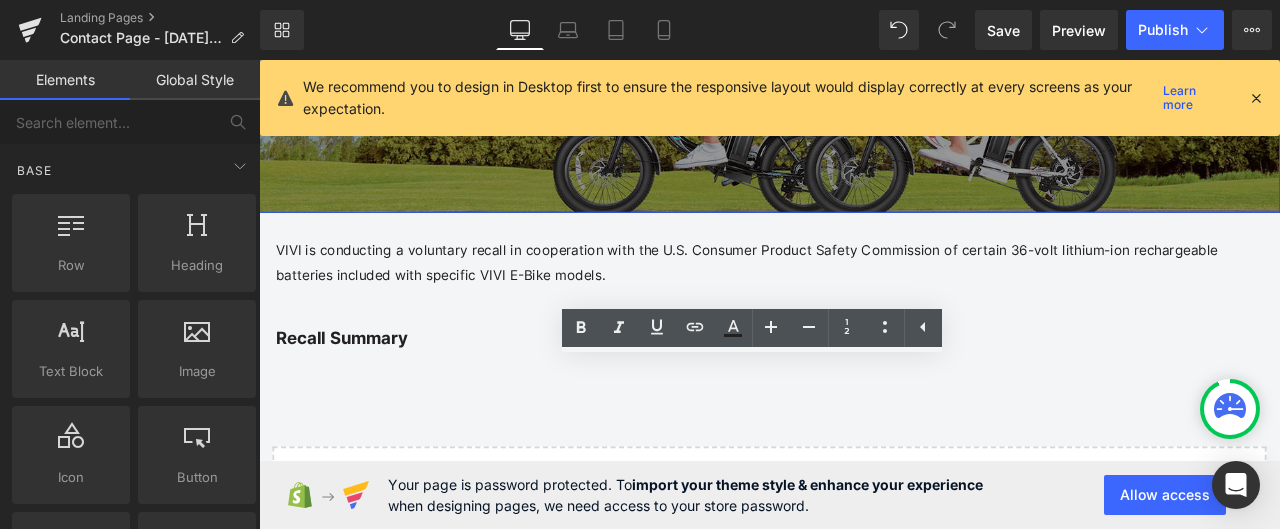 click at bounding box center [259, 60] 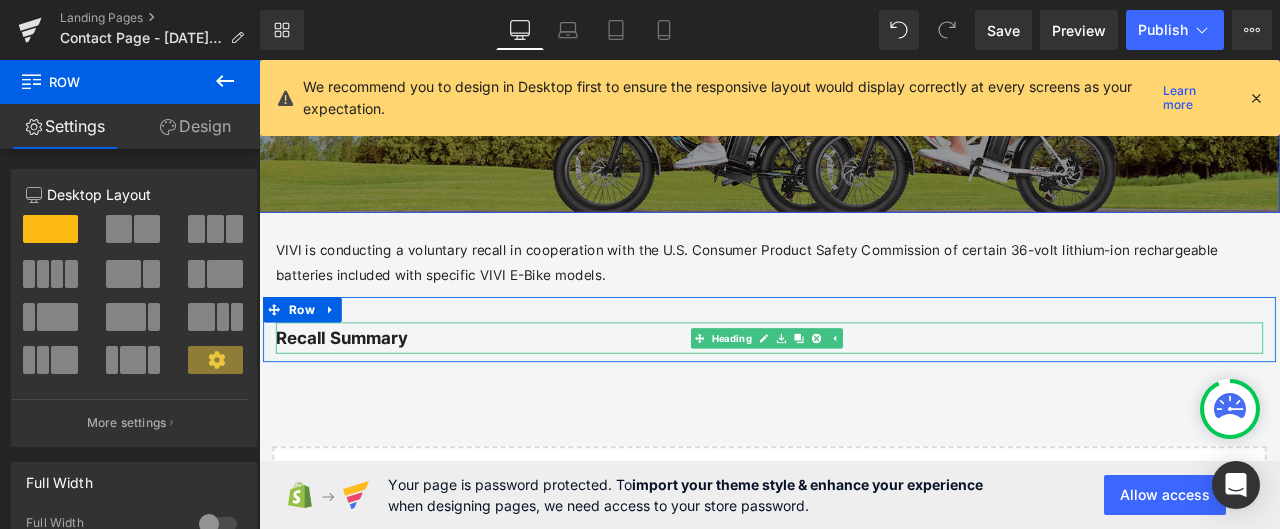 click on "VIVI is conducting a voluntary recall in cooperation with the U.S. Consumer Product Safety Commission of certain 36-volt lithium-ion rechargeable batteries included with specific VIVI E-Bike models." at bounding box center [864, 301] 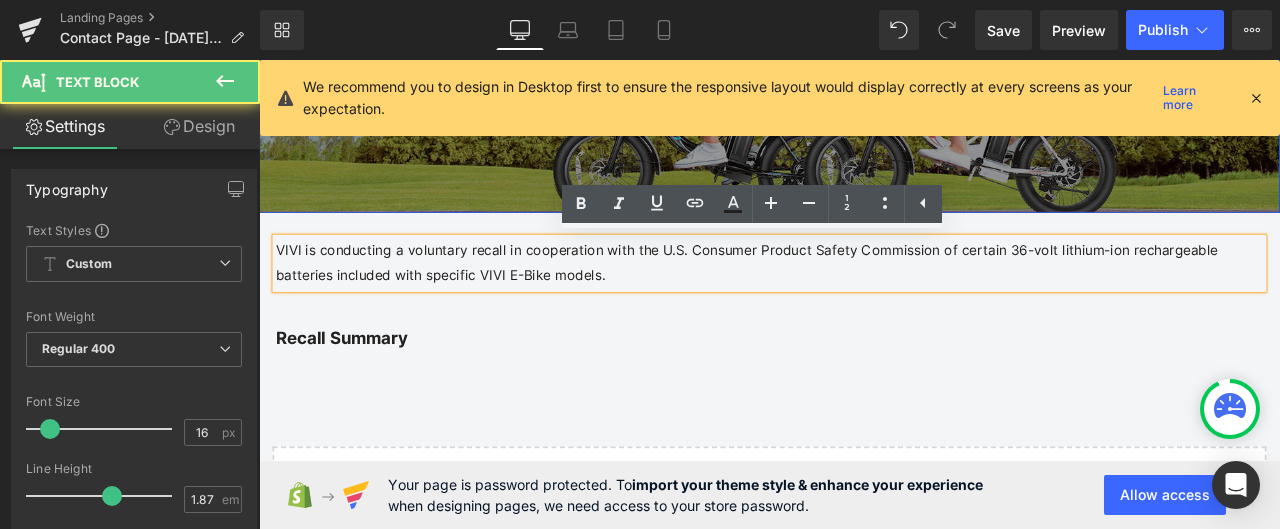 click on "VIVI is conducting a voluntary recall in cooperation with the U.S. Consumer Product Safety Commission of certain 36-volt lithium-ion rechargeable batteries included with specific VIVI E-Bike models." at bounding box center (864, 301) 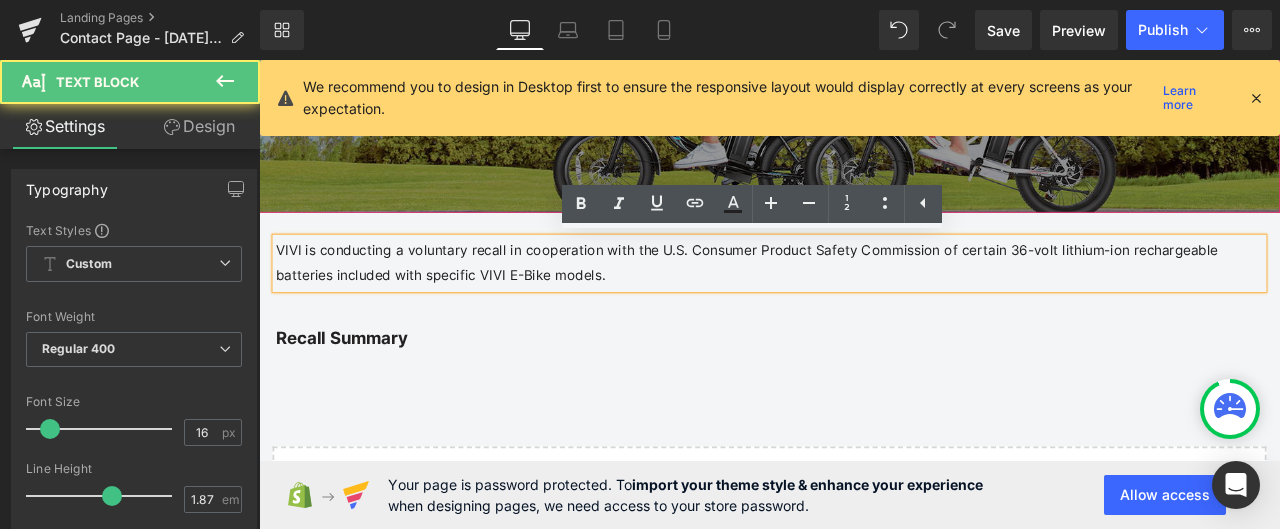 click on "VIVI is conducting a voluntary recall in cooperation with the U.S. Consumer Product Safety Commission of certain 36-volt lithium-ion rechargeable batteries included with specific VIVI E-Bike models." at bounding box center [864, 301] 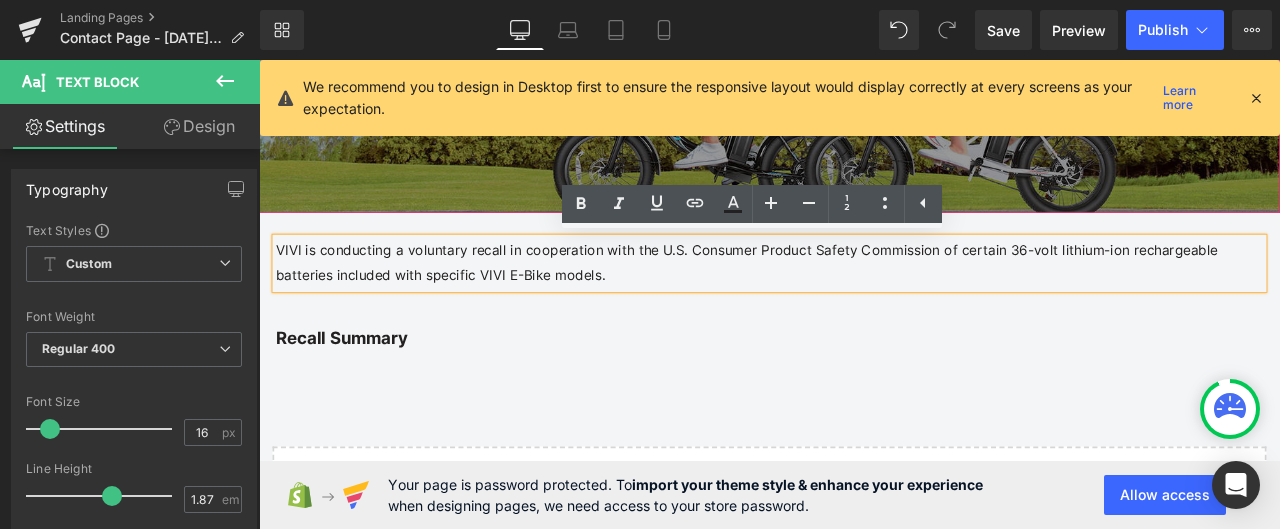 drag, startPoint x: 813, startPoint y: 345, endPoint x: 609, endPoint y: 326, distance: 204.88289 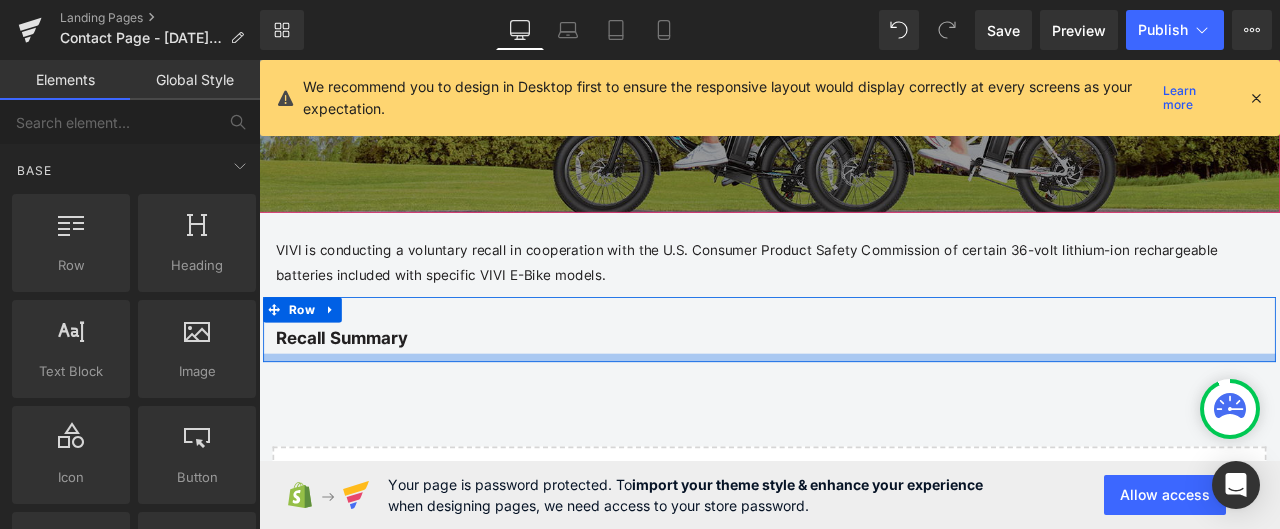 click at bounding box center (864, 413) 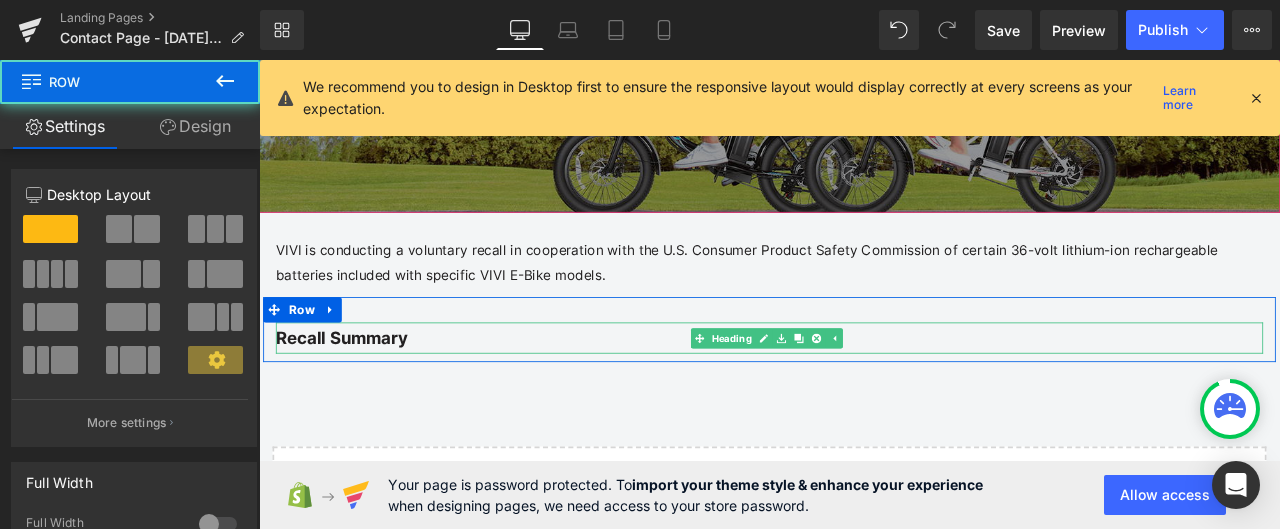 click on "Recall Summary" at bounding box center (864, 389) 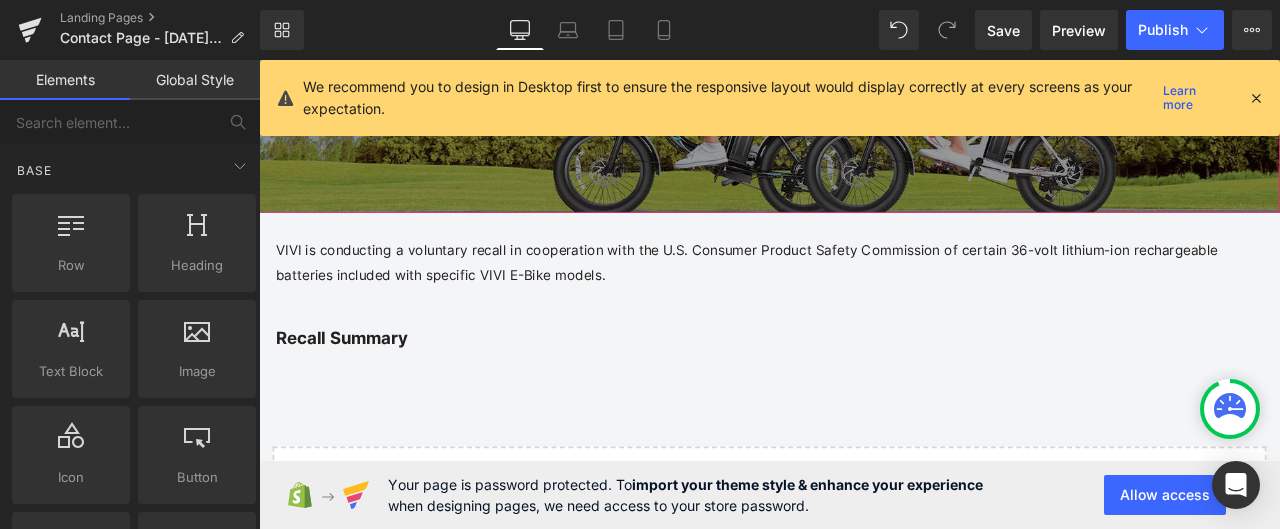 scroll, scrollTop: 548, scrollLeft: 0, axis: vertical 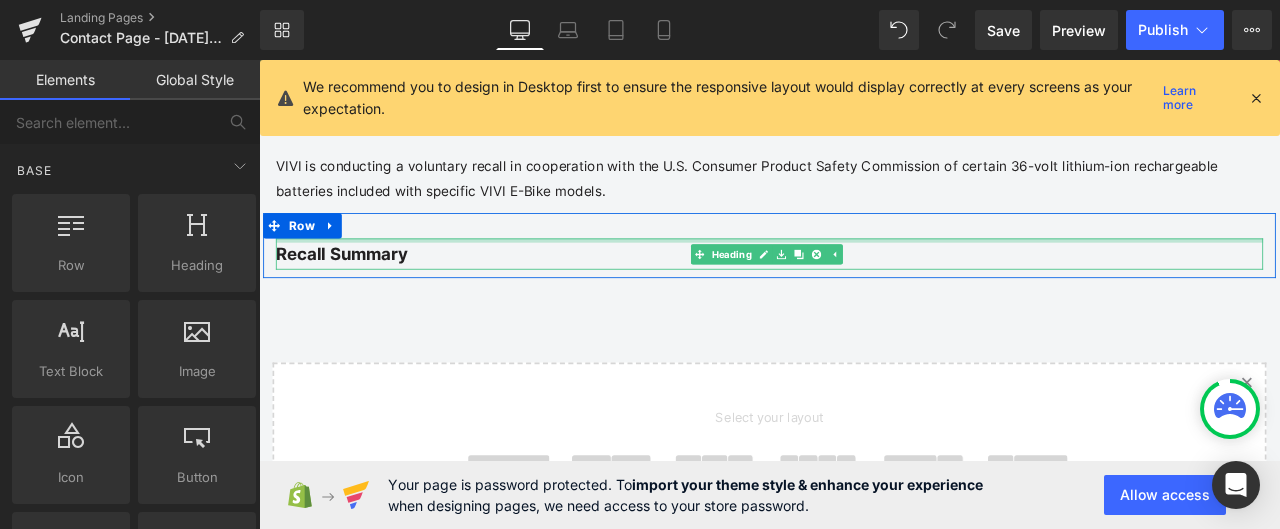 click at bounding box center (864, 273) 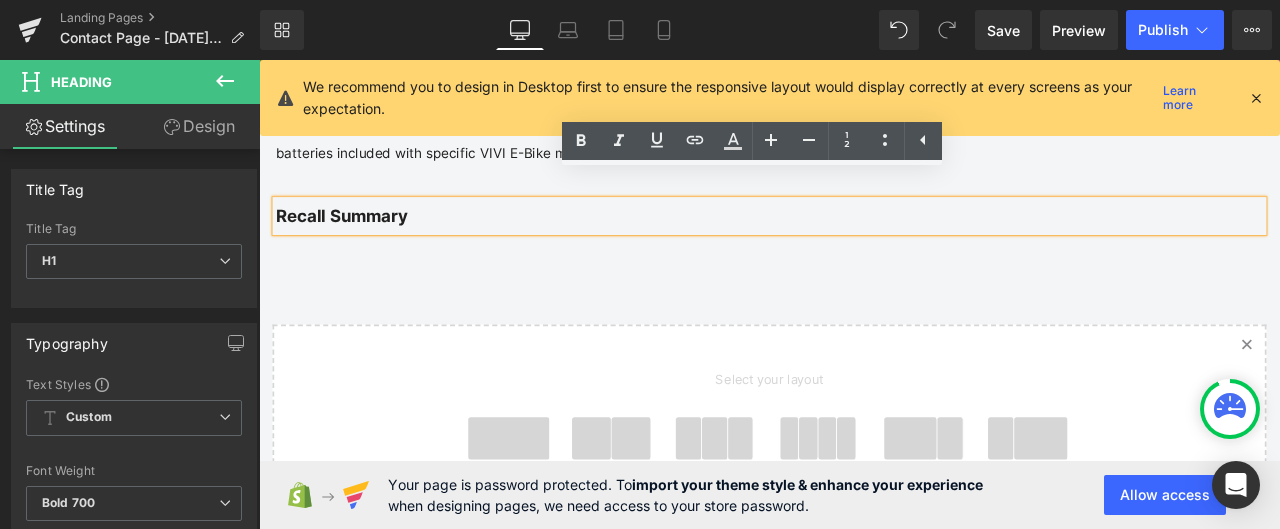 scroll, scrollTop: 548, scrollLeft: 0, axis: vertical 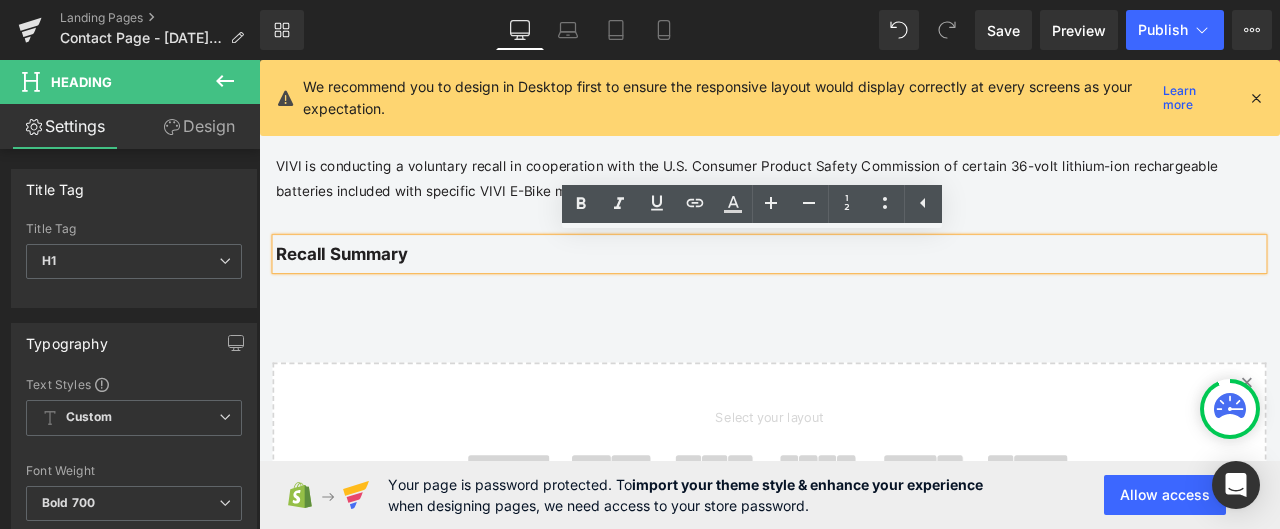 click on "Recall Summary" at bounding box center (864, 289) 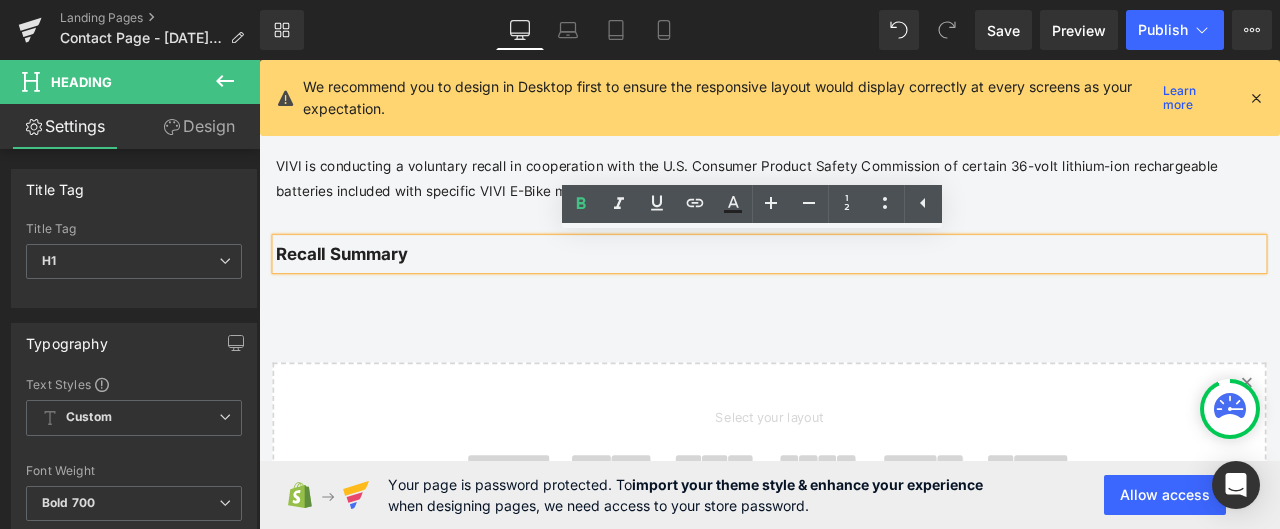 click on "PRODUCT RECALL NOTICE
Heading
Row         [GEOGRAPHIC_DATA] ONLY Heading         Row
36-Volt Lithium-Ion Batteries used with VIVI E-bikes
Heading
Hero Banner         Row
VIVI is conducting a voluntary recall in cooperation with the U.S. Consumer Product Safety Commission of certain 36-volt lithium-ion rechargeable batteries included with specific VIVI E-Bike models.
Text Block
Row
Recall Summary
Heading
Row
Select your layout" at bounding box center (864, 297) 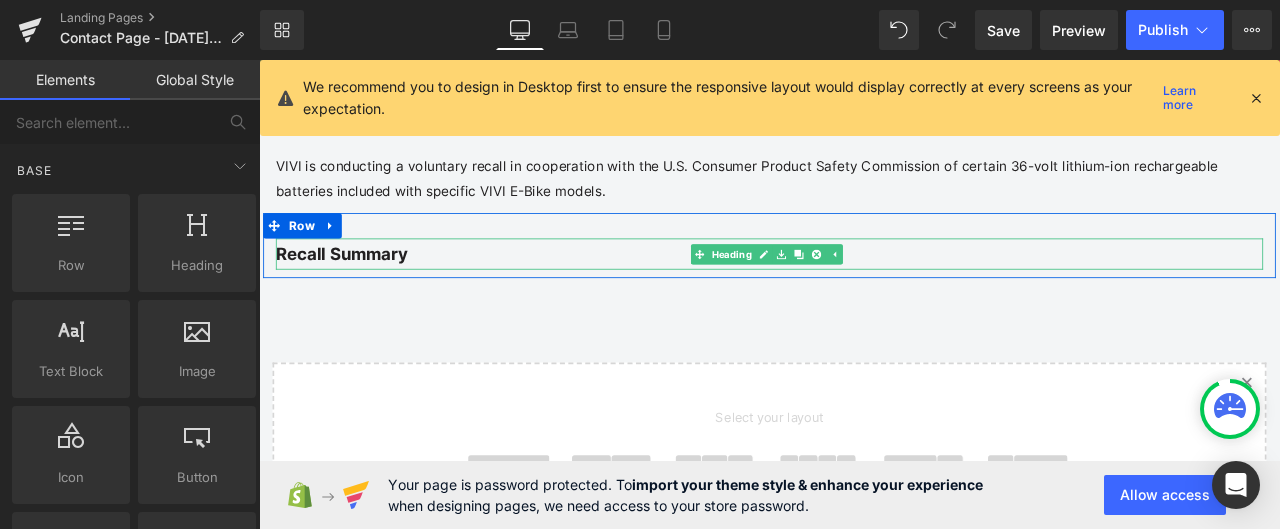 click on "Recall Summary" at bounding box center [864, 289] 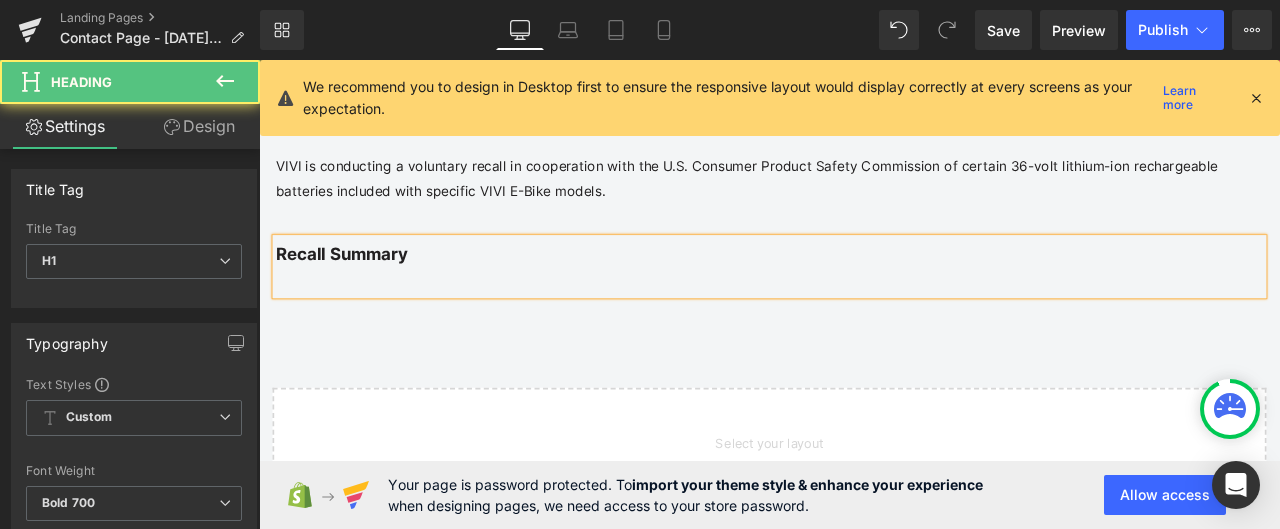 click at bounding box center [864, 323] 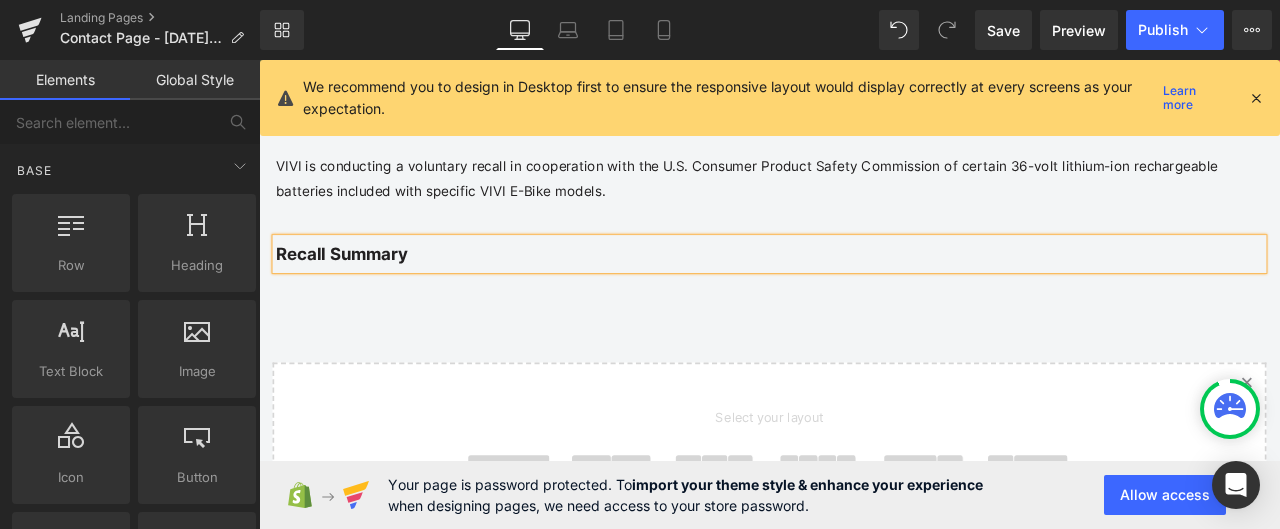 click on "PRODUCT RECALL NOTICE
Heading
Row         [GEOGRAPHIC_DATA] ONLY Heading         Row
36-Volt Lithium-Ion Batteries used with VIVI E-bikes
Heading
Hero Banner         Row
VIVI is conducting a voluntary recall in cooperation with the U.S. Consumer Product Safety Commission of certain 36-volt lithium-ion rechargeable batteries included with specific VIVI E-Bike models.
Text Block
Row
Recall Summary
Heading
Row
Select your layout" at bounding box center [864, 297] 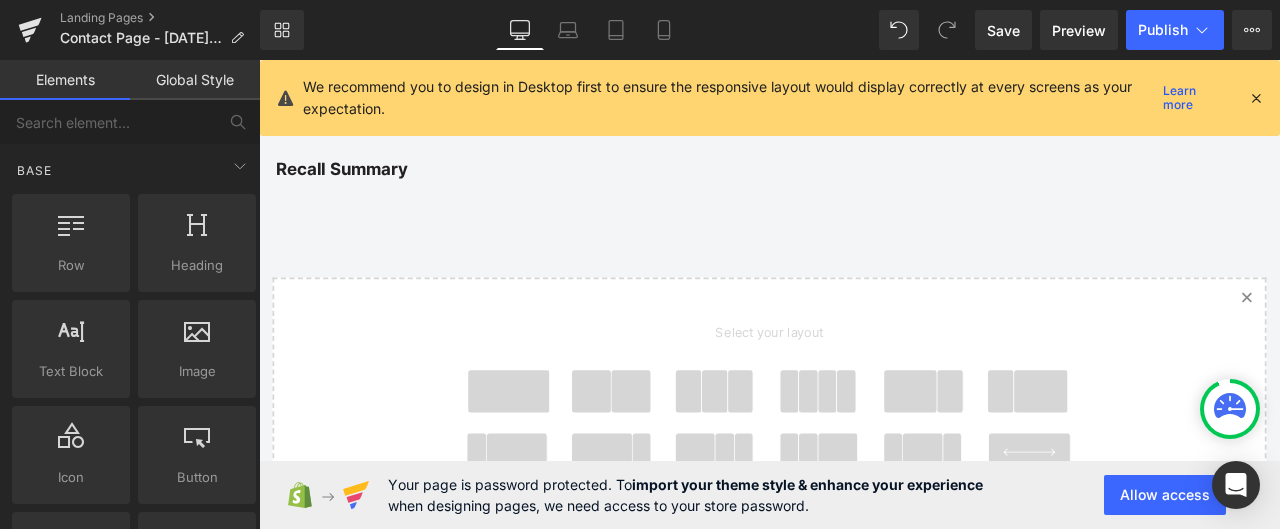 scroll, scrollTop: 548, scrollLeft: 0, axis: vertical 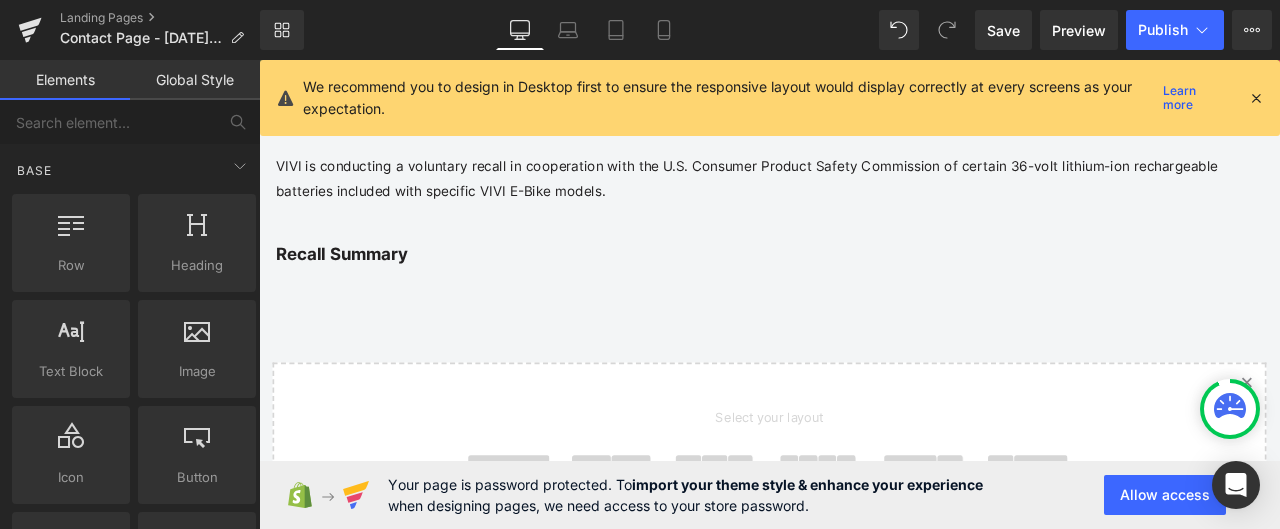 click on "PRODUCT RECALL NOTICE
Heading
Row         [GEOGRAPHIC_DATA] ONLY Heading         Row
36-Volt Lithium-Ion Batteries used with VIVI E-bikes
Heading
Hero Banner         Row
VIVI is conducting a voluntary recall in cooperation with the U.S. Consumer Product Safety Commission of certain 36-volt lithium-ion rechargeable batteries included with specific VIVI E-Bike models.
Text Block
Row
Recall Summary
Heading
Row
Select your layout" at bounding box center (864, 297) 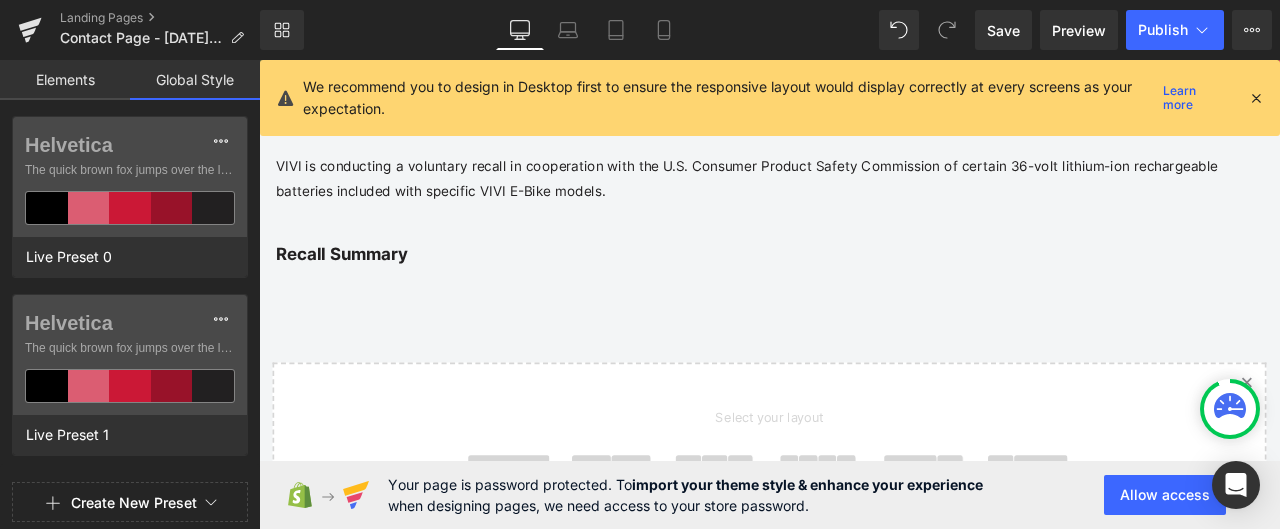 click on "Elements" at bounding box center [65, 80] 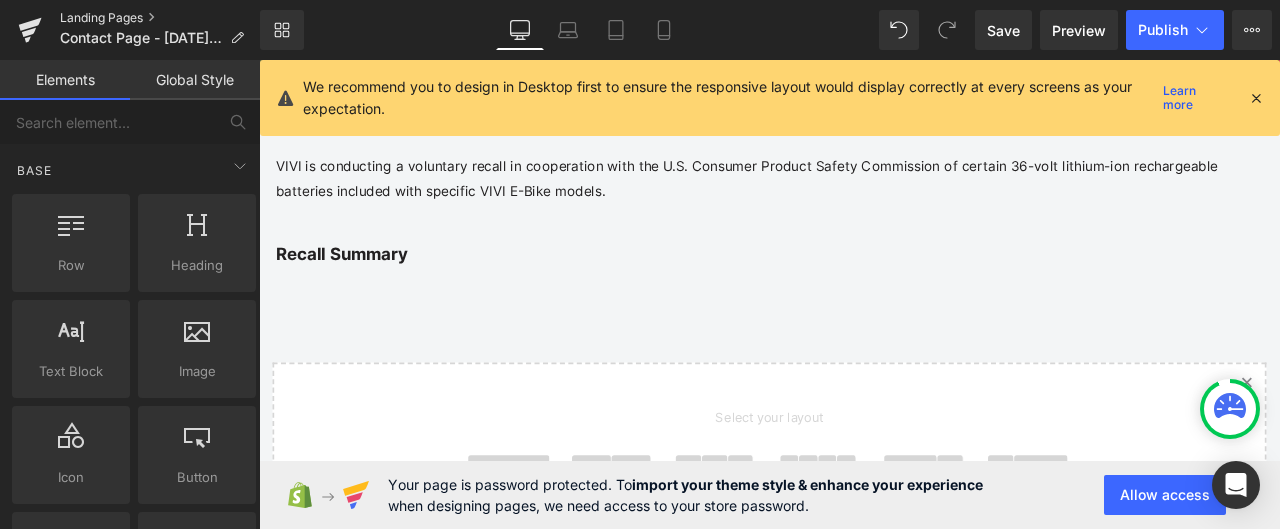 click on "Landing Pages" at bounding box center (160, 18) 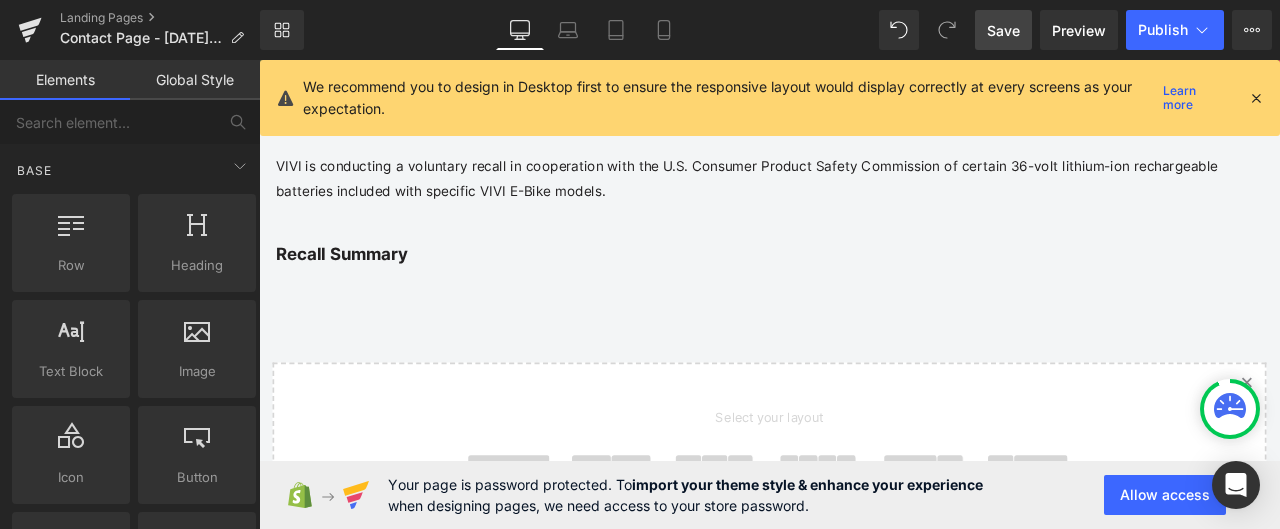 click on "Save" at bounding box center [1003, 30] 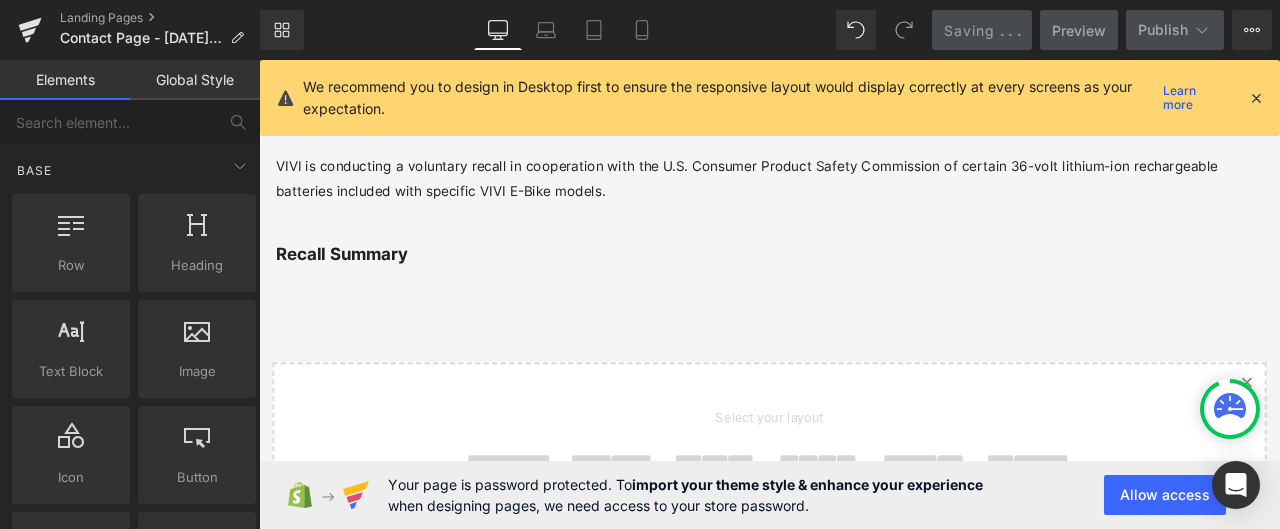 click on "Global Style" at bounding box center (195, 80) 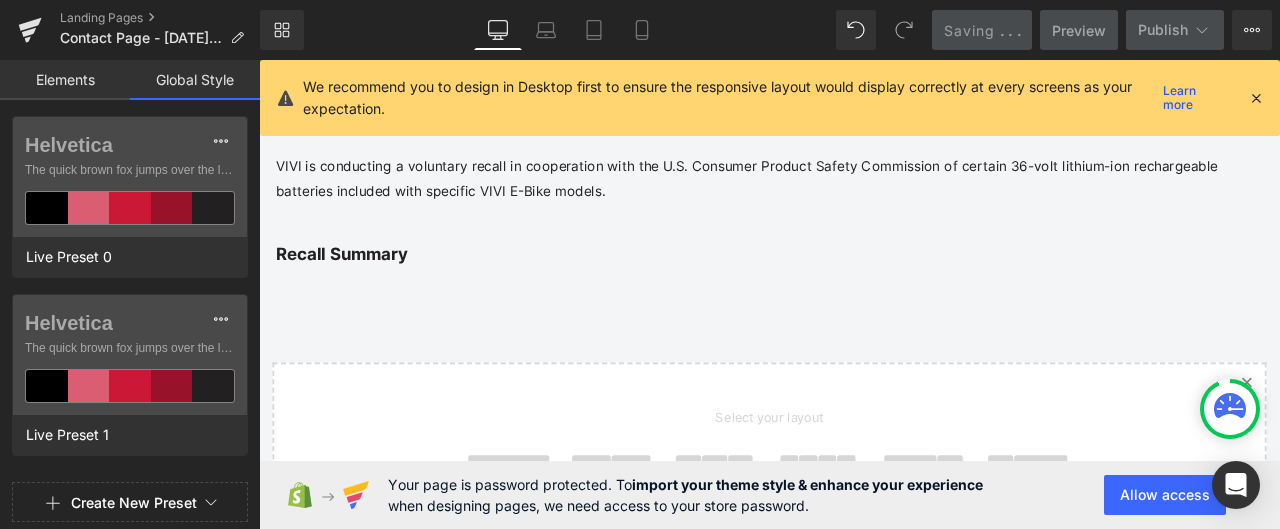 drag, startPoint x: 41, startPoint y: 87, endPoint x: 115, endPoint y: 69, distance: 76.15773 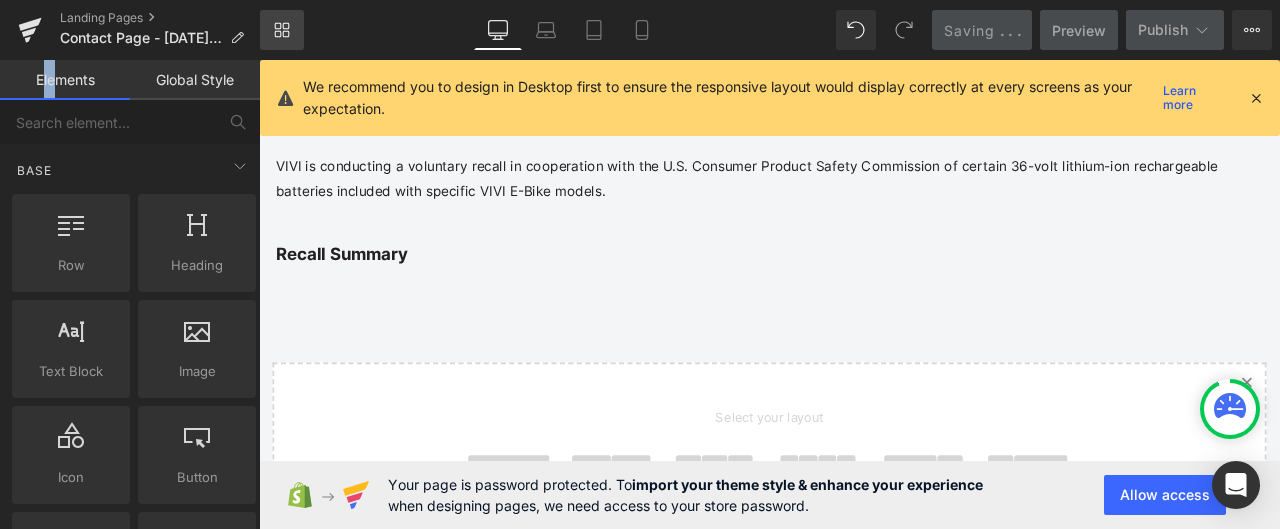 click on "Library" at bounding box center (282, 30) 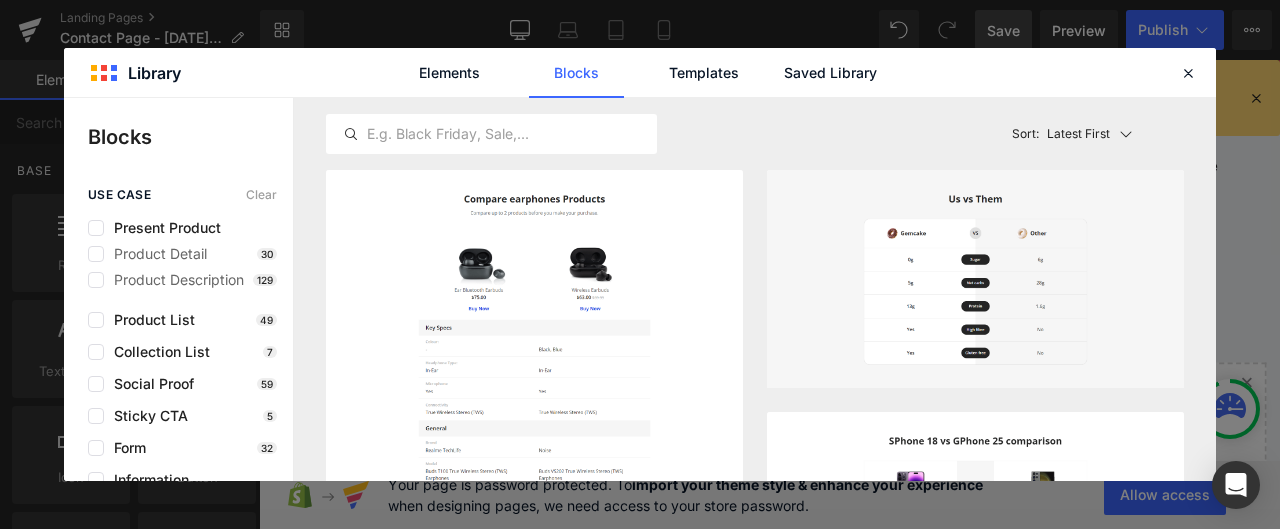 drag, startPoint x: 1186, startPoint y: 75, endPoint x: 1048, endPoint y: 69, distance: 138.13037 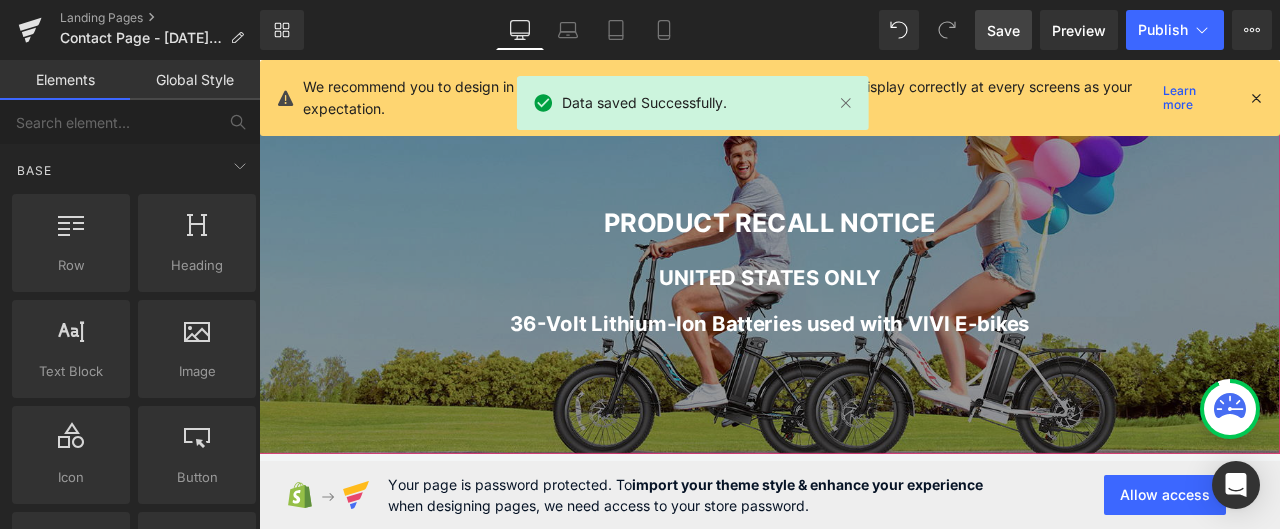 scroll, scrollTop: 48, scrollLeft: 0, axis: vertical 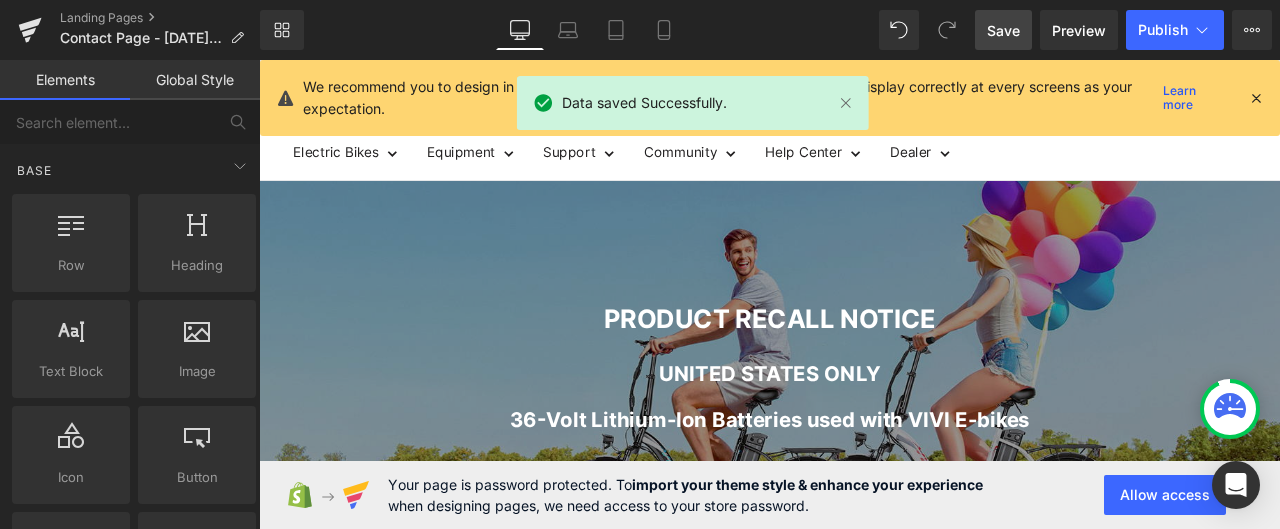 click on "Global Style" at bounding box center [195, 80] 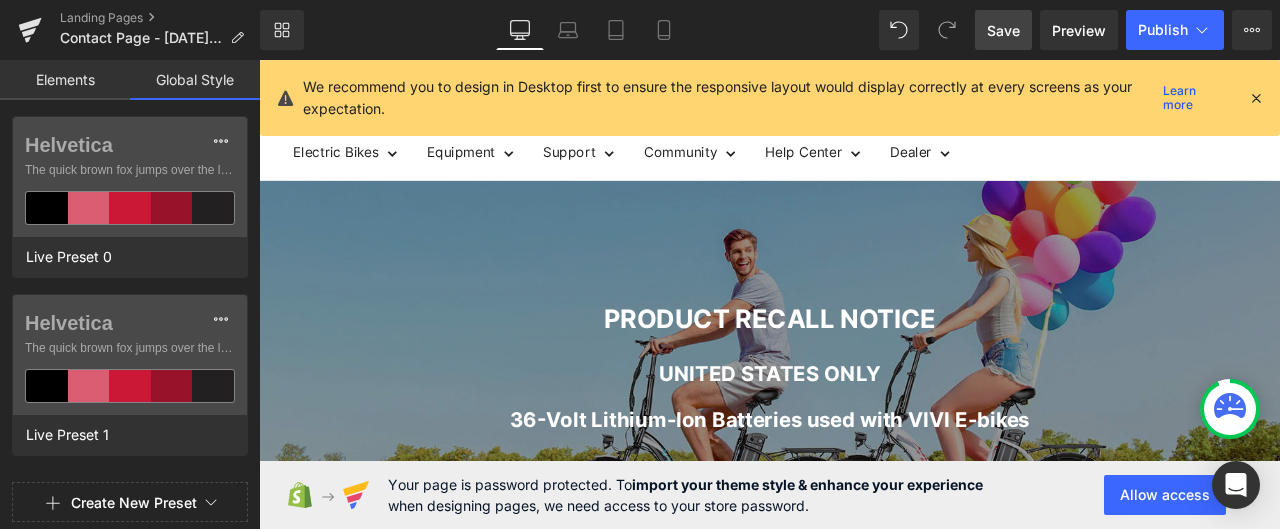 click on "Elements" at bounding box center (65, 80) 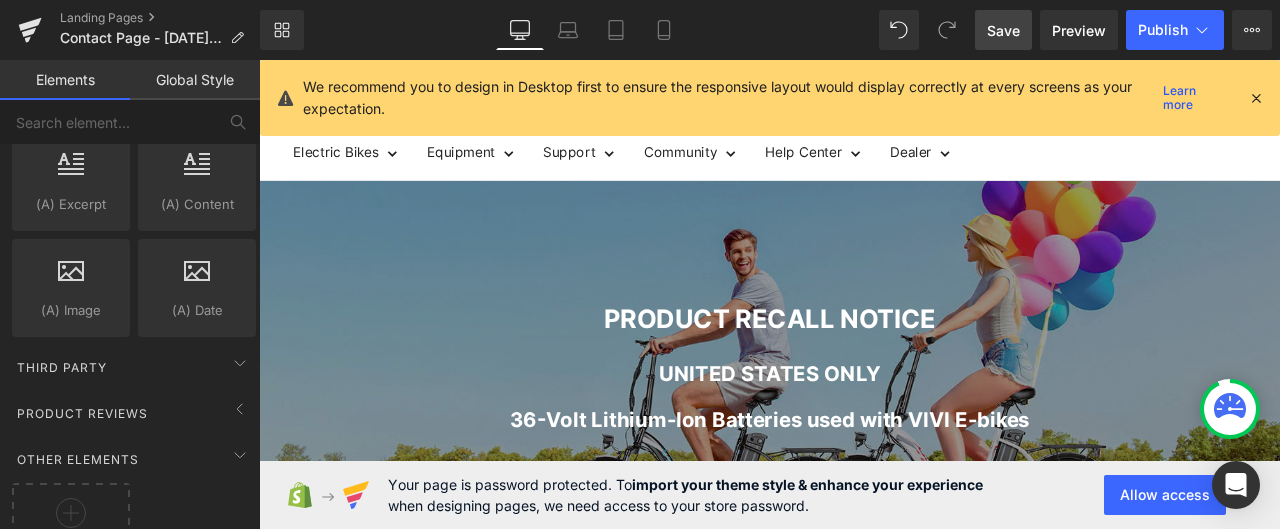 scroll, scrollTop: 3684, scrollLeft: 0, axis: vertical 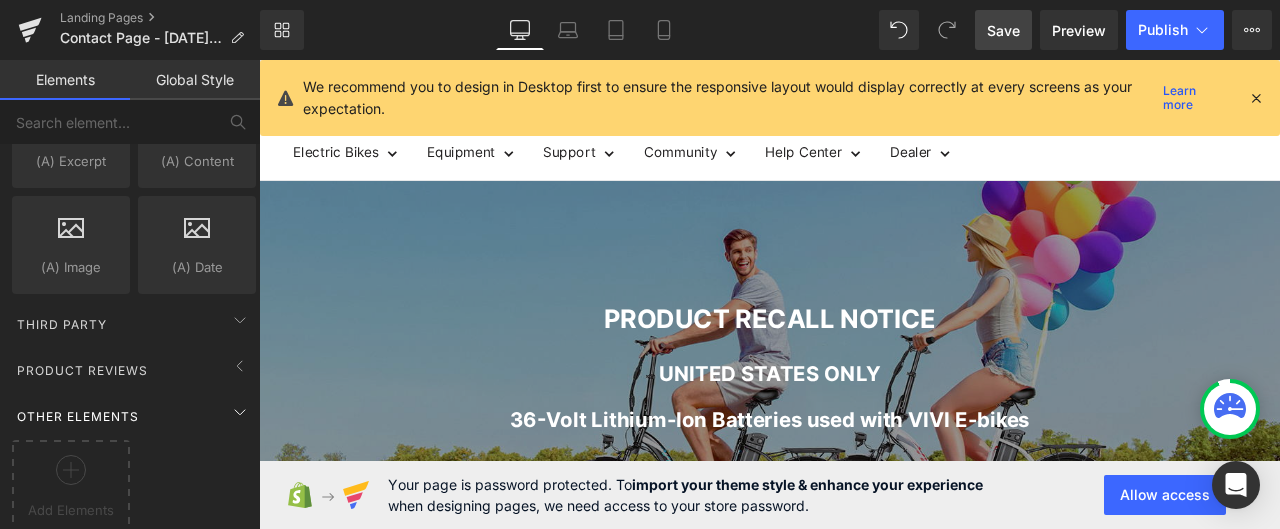 click on "Other Elements" at bounding box center [134, 416] 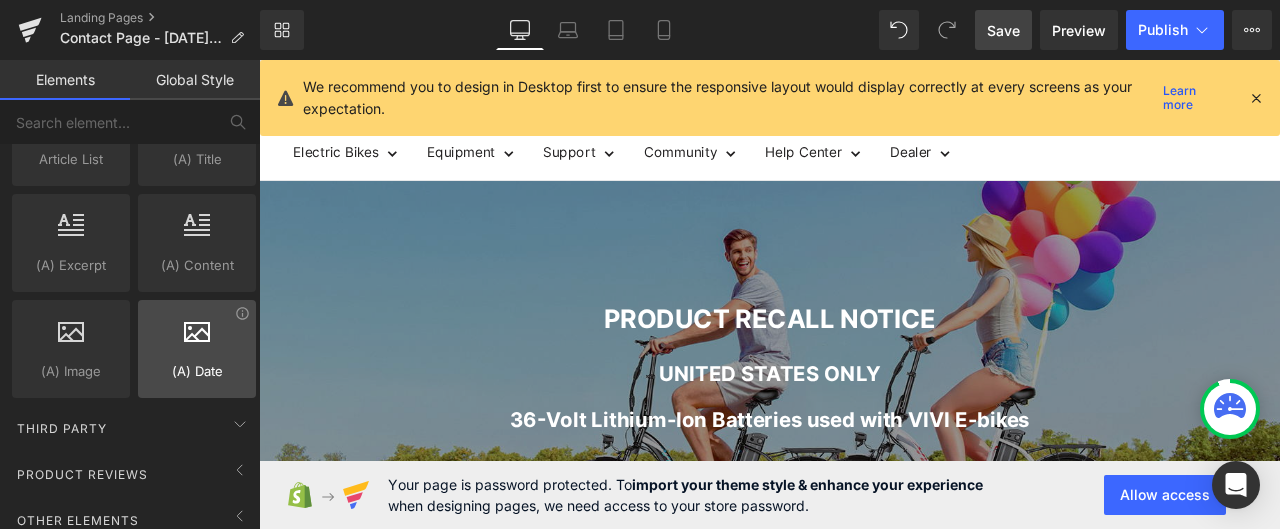 scroll, scrollTop: 3580, scrollLeft: 0, axis: vertical 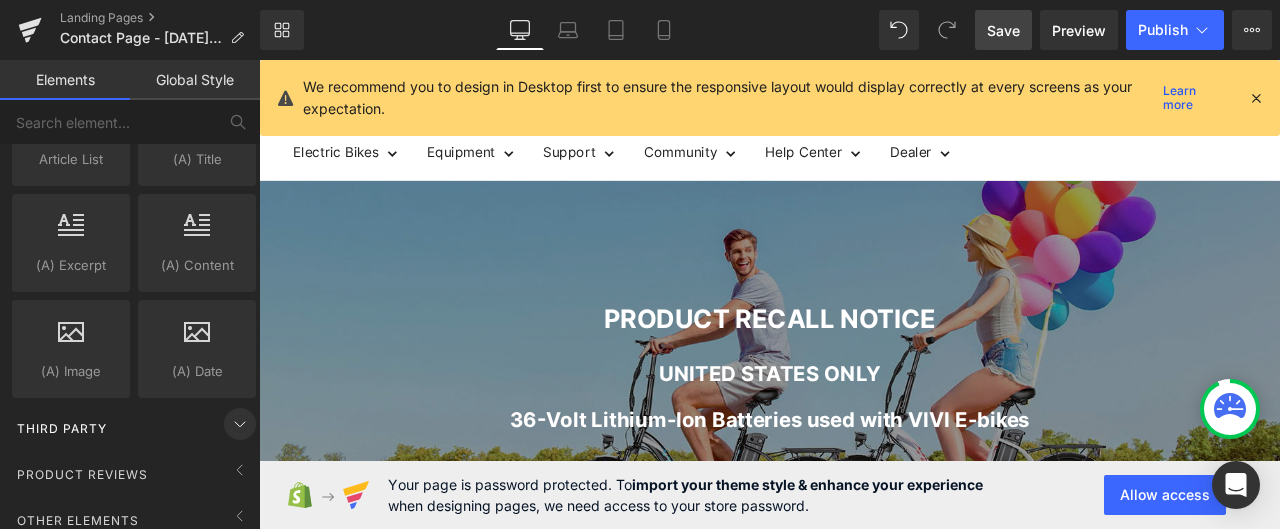 click at bounding box center (240, 424) 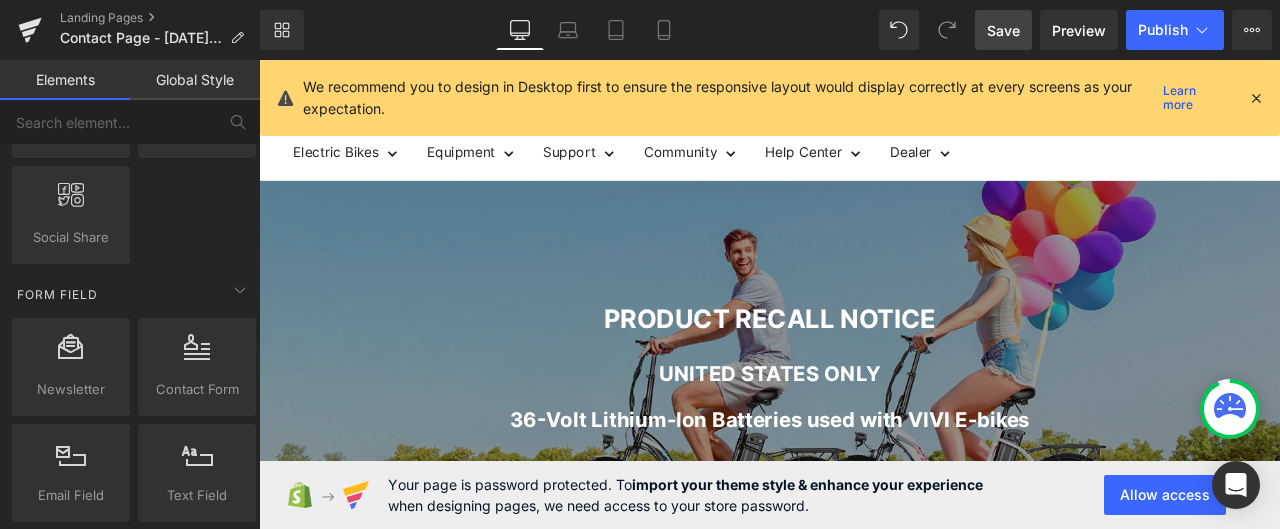 scroll, scrollTop: 2080, scrollLeft: 0, axis: vertical 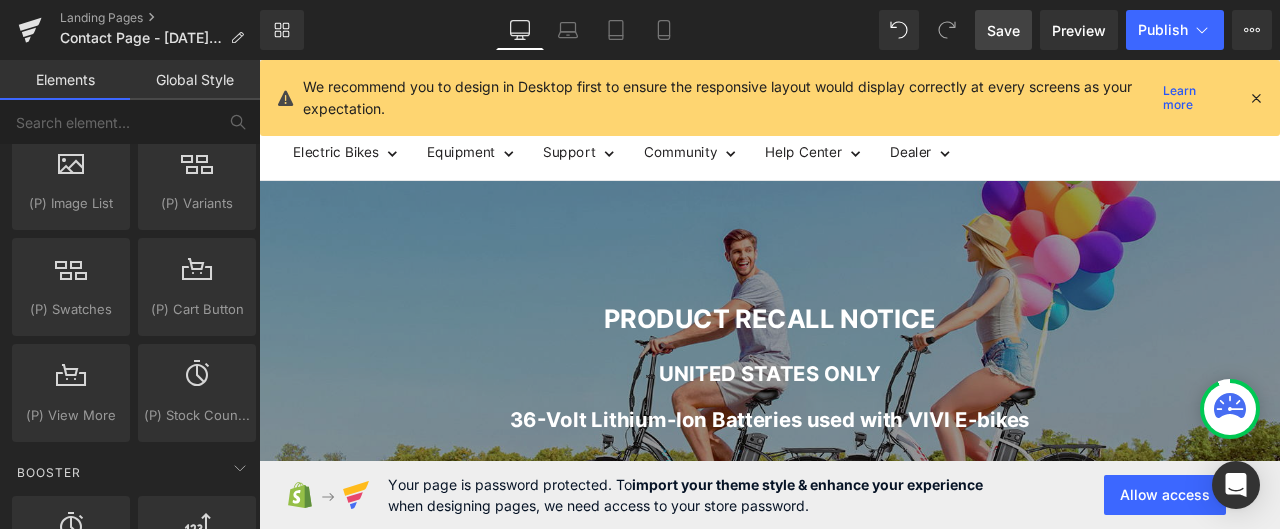 click on "Global Style" at bounding box center (195, 80) 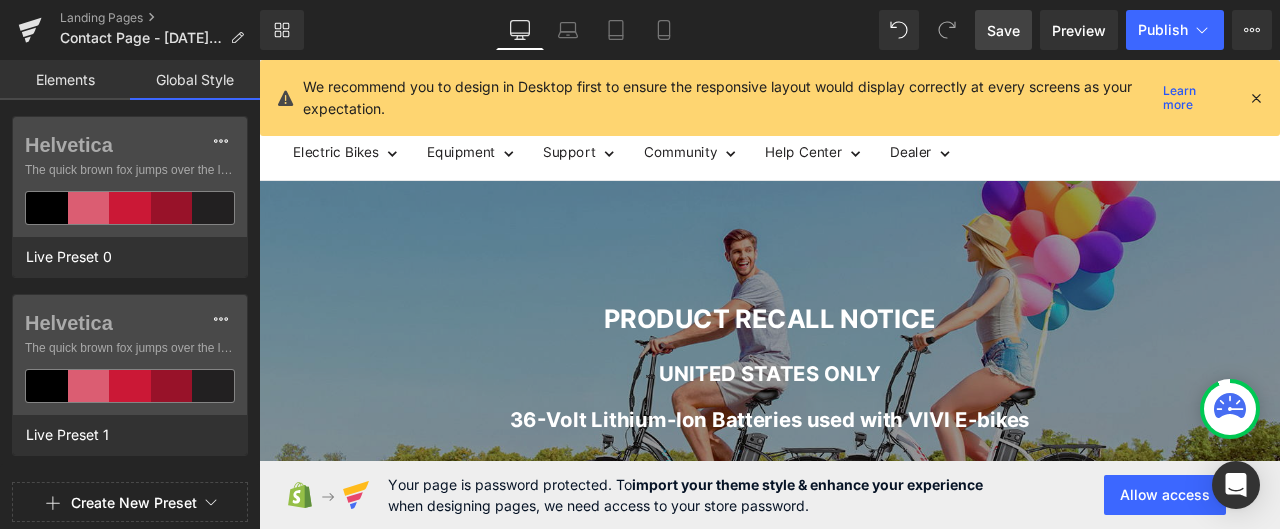 click on "Elements" at bounding box center (65, 80) 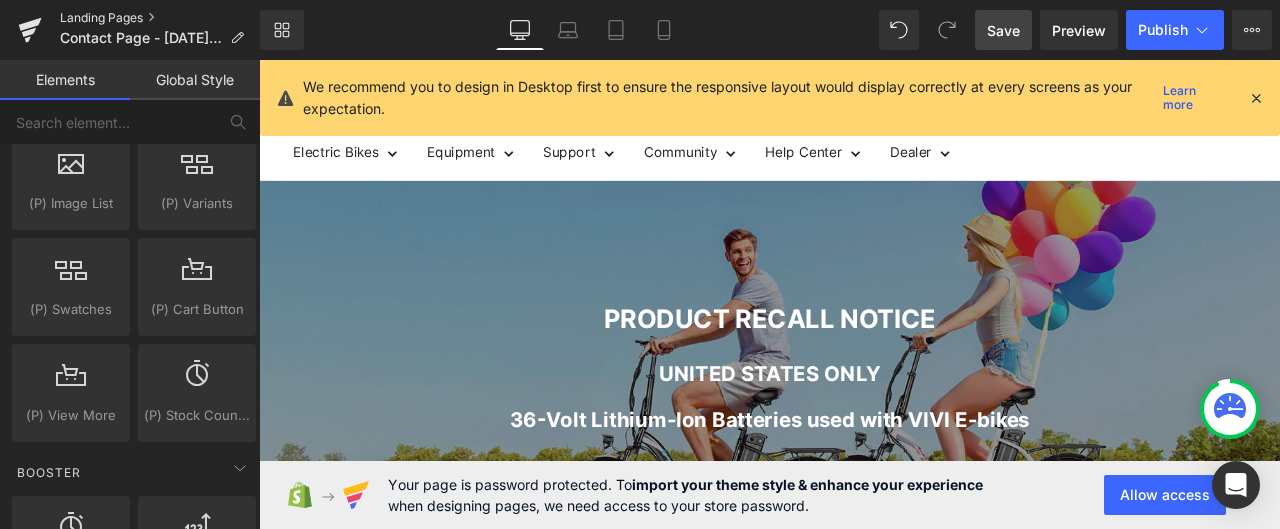 click on "Landing Pages" at bounding box center [160, 18] 